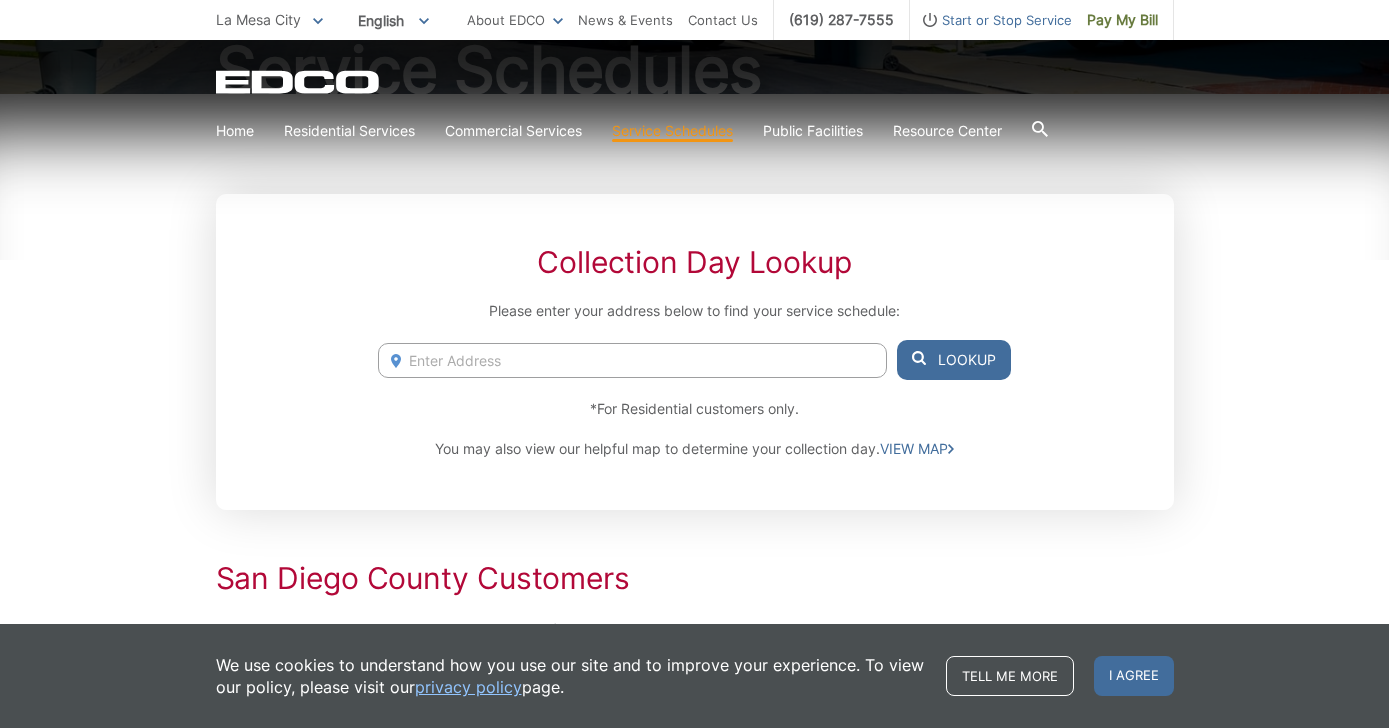 scroll, scrollTop: 255, scrollLeft: 0, axis: vertical 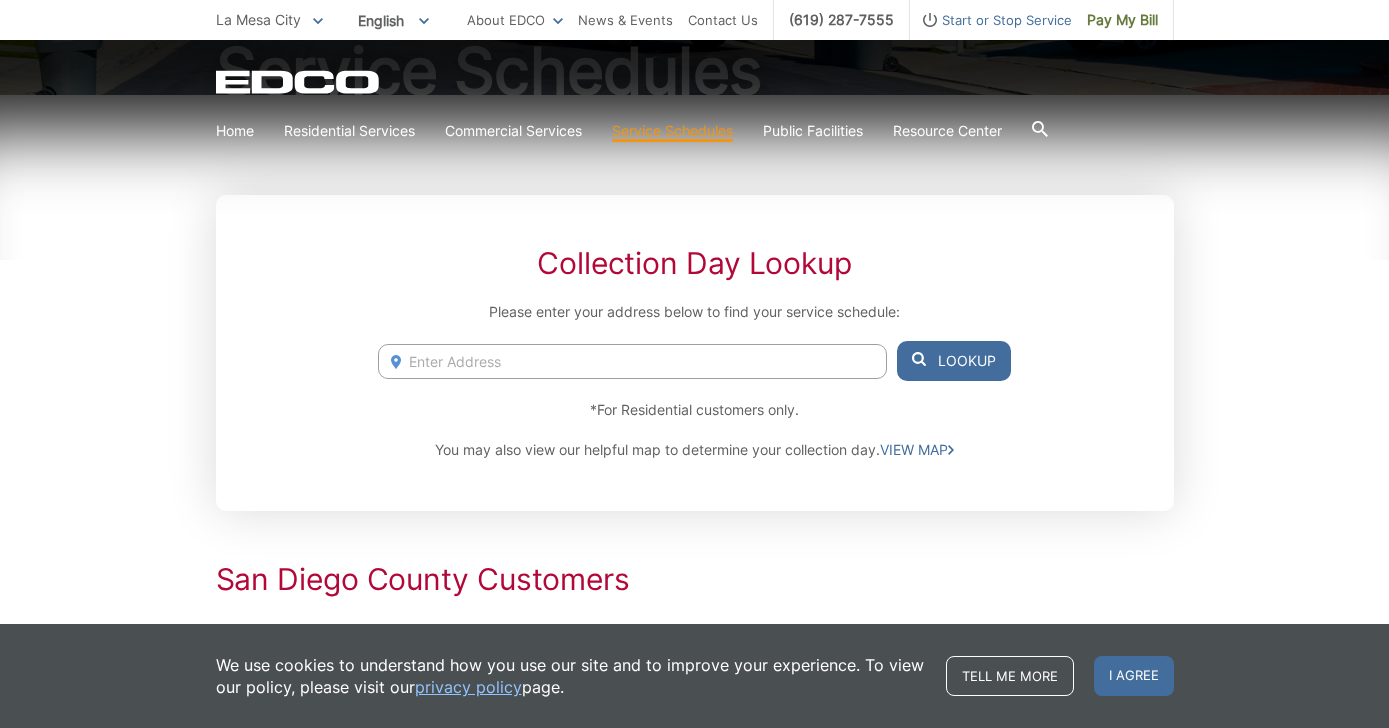 click on "Collection Day Lookup
Please enter your address below to find your service schedule:
[NUMBER] [STREET], [CITY], [STATE], [ZIP] [NUMBER] [STREET], [CITY], [STATE], [ZIP] [NUMBER] [STREET], [CITY], [STATE], [ZIP] [NUMBER] [STREET], [CITY], [STATE], [ZIP] [NUMBER] [STREET], [CITY], [STATE], [ZIP]
Lookup
*For Residential customers only.
You may also view our helpful map to determine your collection day.  VIEW MAP
San Diego County Customers
Residential collection service will not be performed on the holidays listed under Holiday Schedule below, resulting in a one-day residential service delay.
Click  HERE
Holiday Schedule Example" at bounding box center [695, 953] 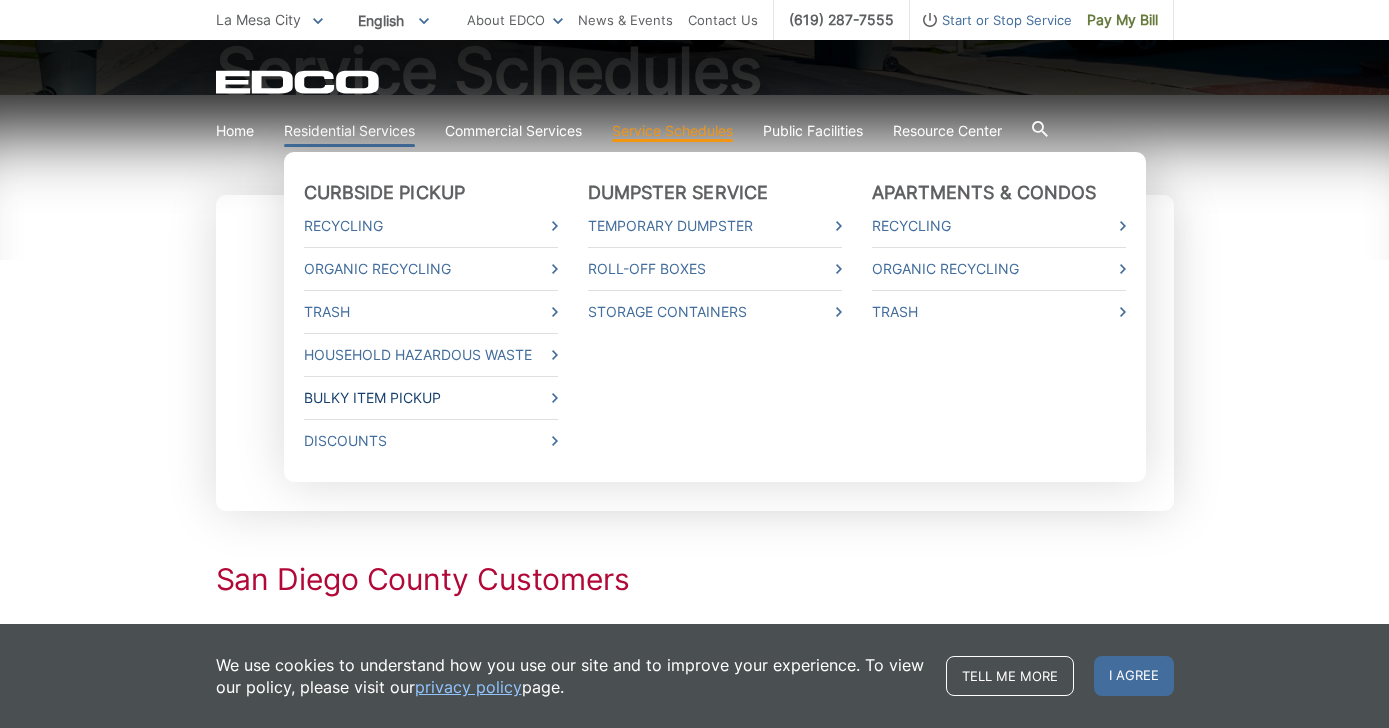 click on "Bulky Item Pickup" at bounding box center (431, 398) 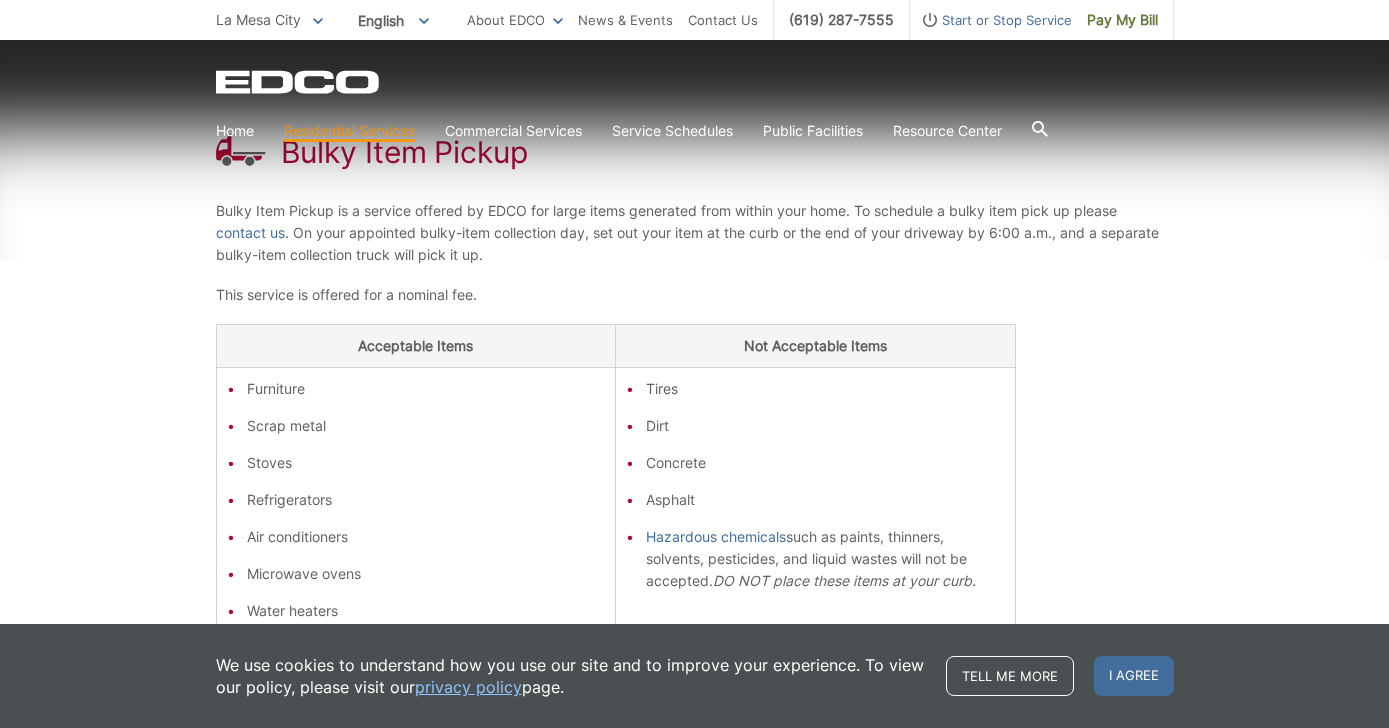 scroll, scrollTop: 380, scrollLeft: 0, axis: vertical 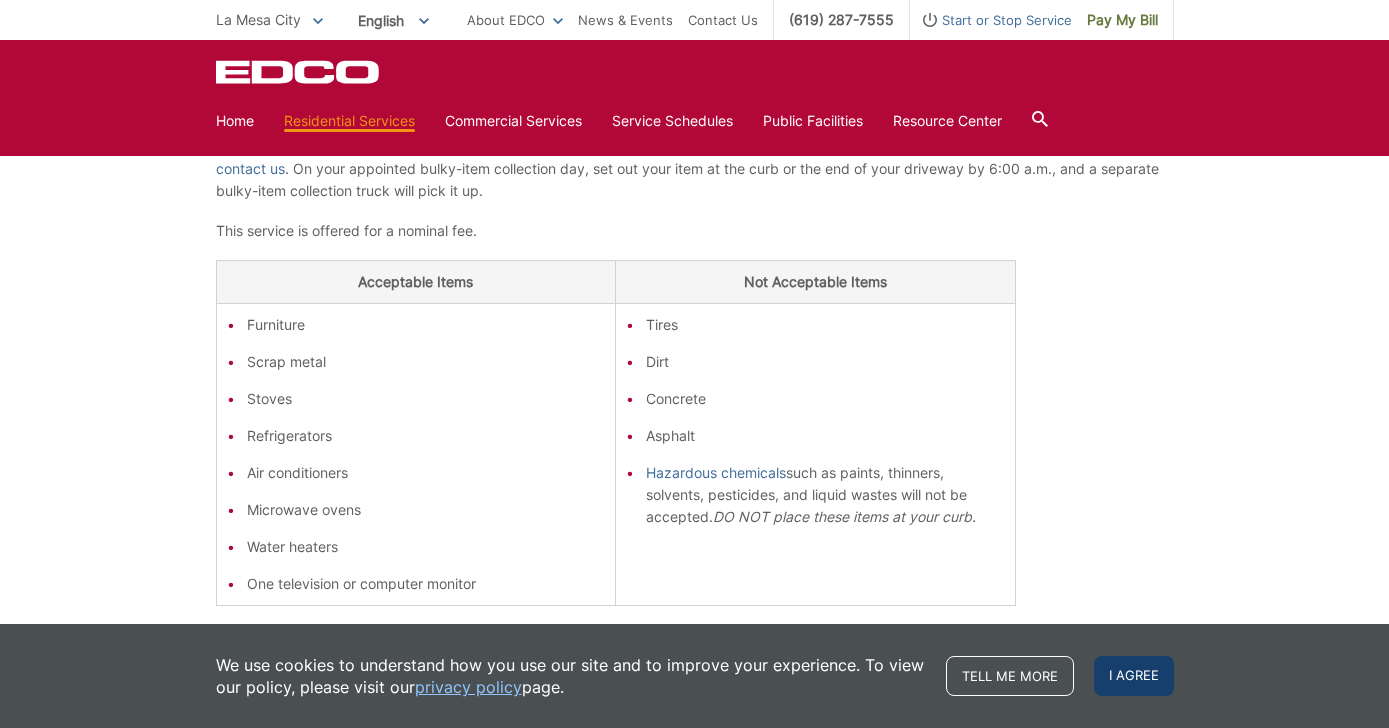click on "I agree" at bounding box center (1134, 676) 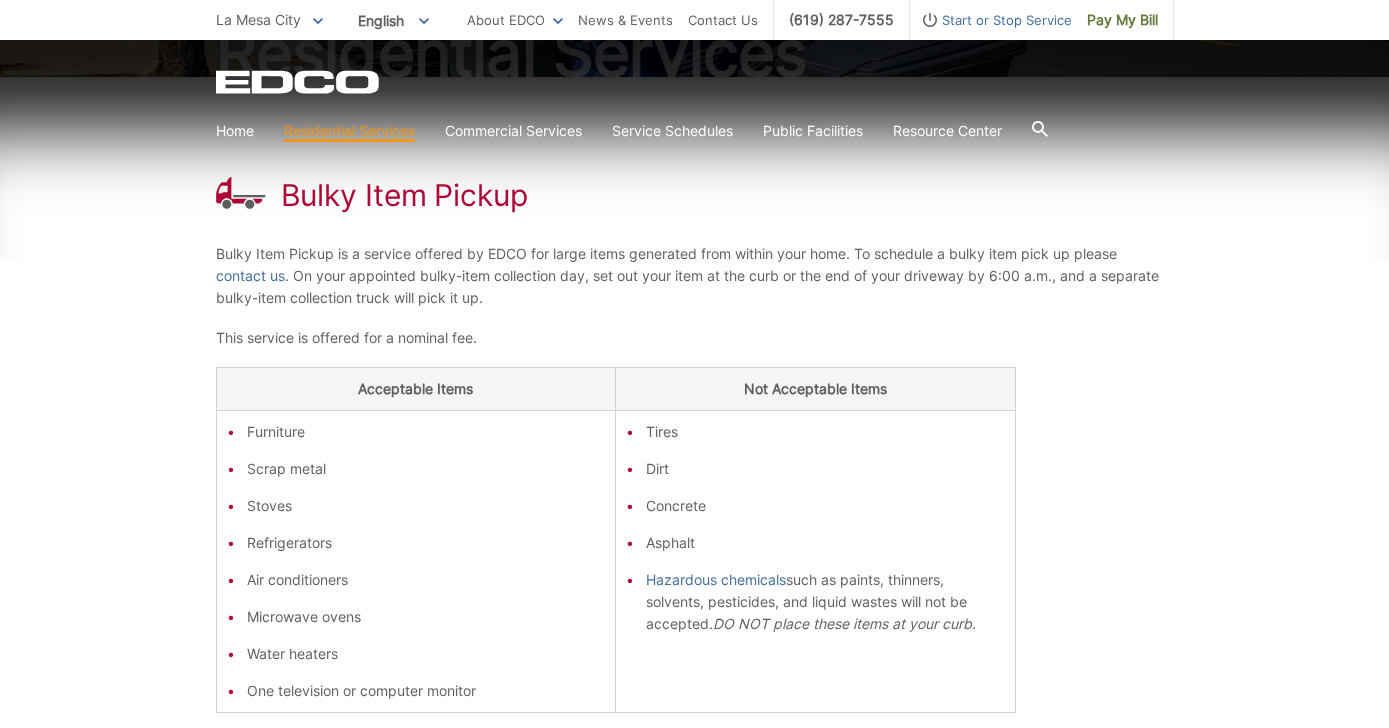 scroll, scrollTop: 277, scrollLeft: 0, axis: vertical 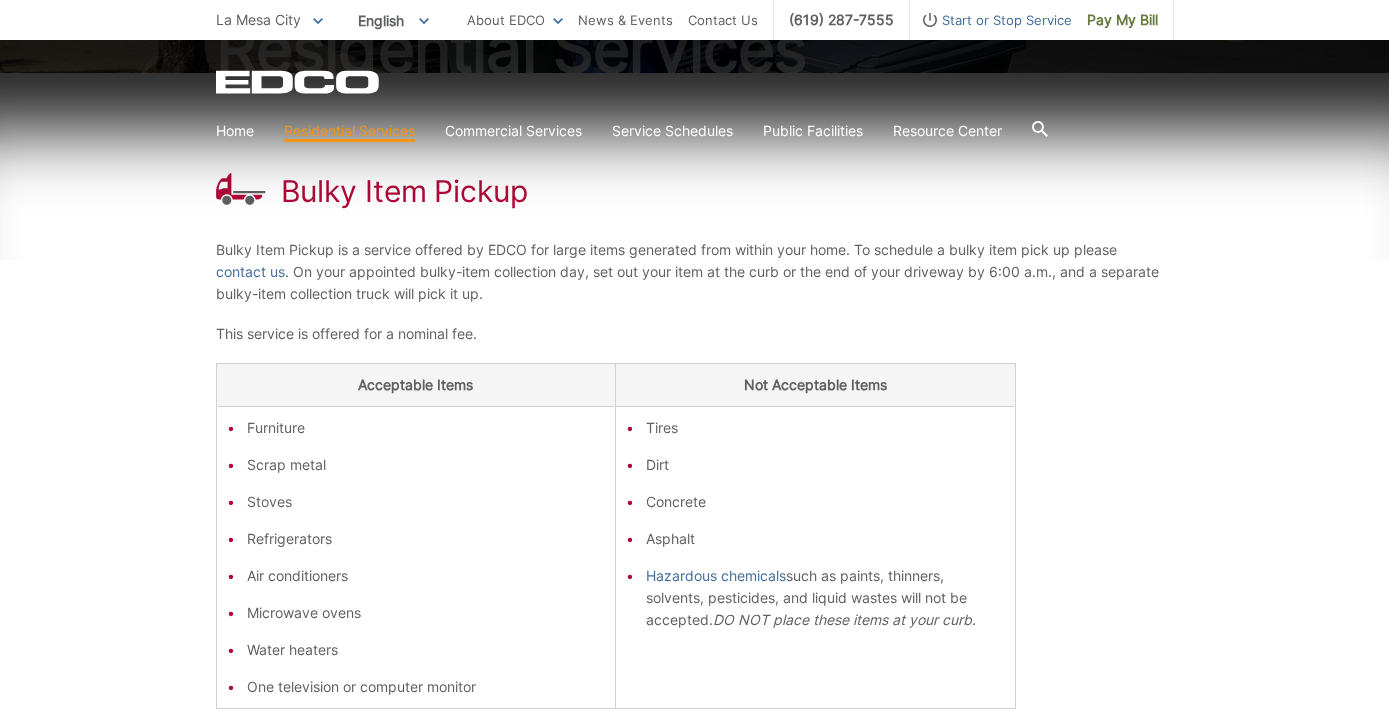 click 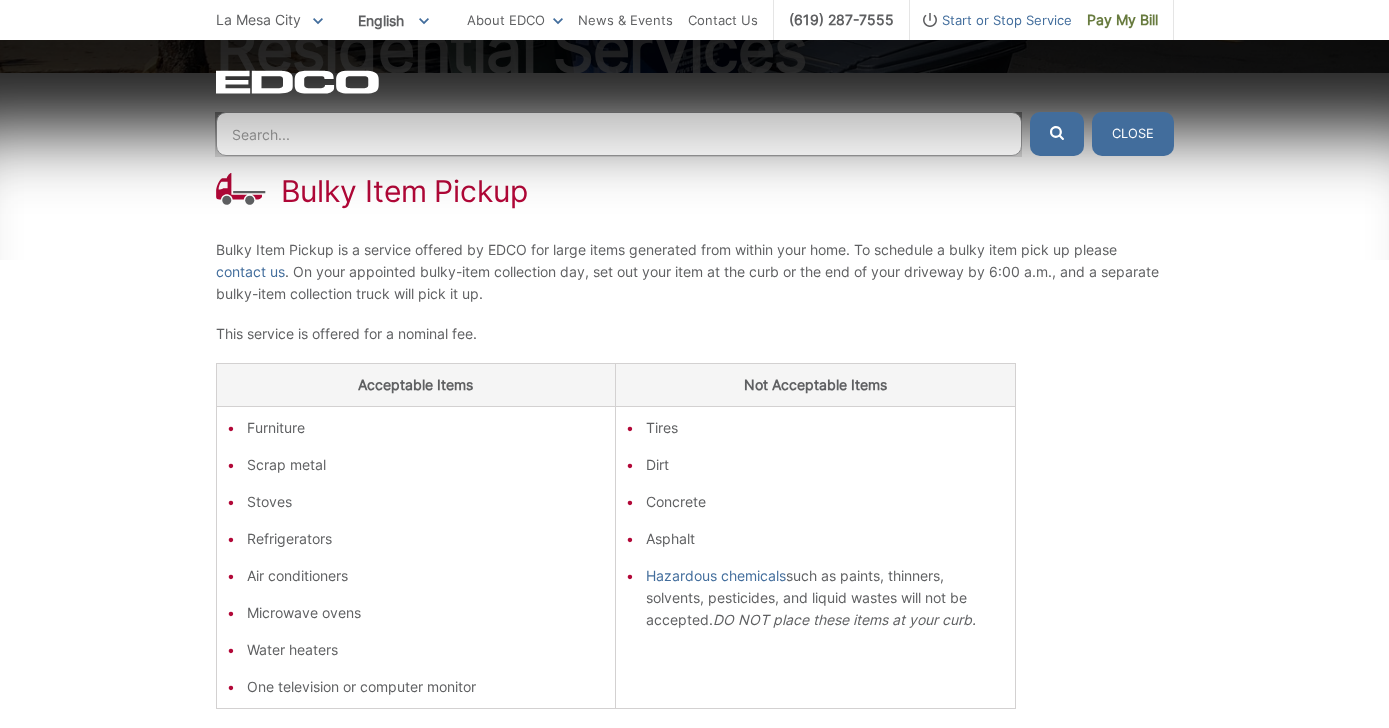 click on "Bulky Item Pickup
Bulky Item Pickup is a service offered by EDCO for large items generated from within your home. To schedule a bulky item pick up please  contact us . On your appointed bulky-item collection day, set out your item at the curb or the end of your driveway by 6:00 a.m., and a separate bulky-item collection truck will pick it up.
This service is offered for a nominal fee.
Acceptable Items
Not Acceptable Items
Furniture
Scrap metal
Stoves
Refrigerators
Air conditioners
Microwave ovens
Water heaters
One television or computer monitor
Tires
Dirt
Concrete
Asphalt
Hazardous chemicals  such as paints, thinners, solvents, pesticides, and liquid wastes will not be accepted.  DO NOT place these items at your curb." at bounding box center (695, 453) 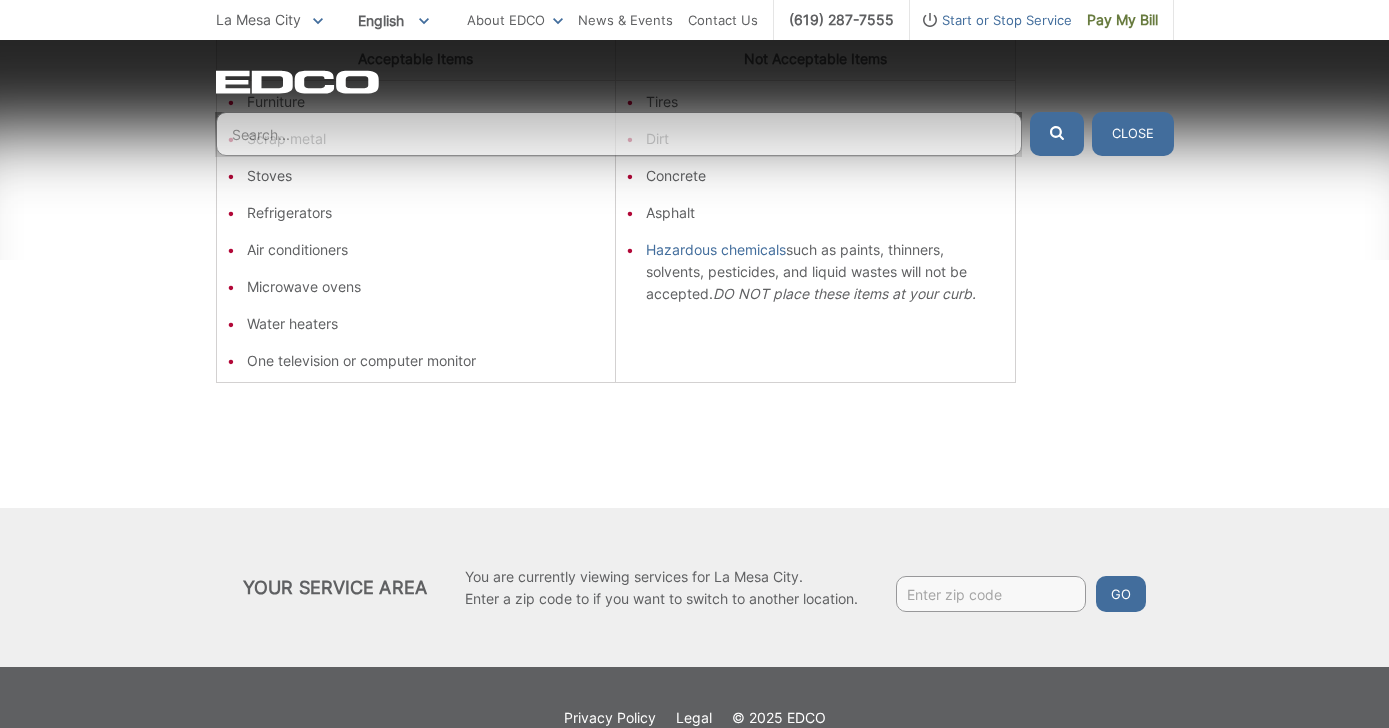 scroll, scrollTop: 644, scrollLeft: 0, axis: vertical 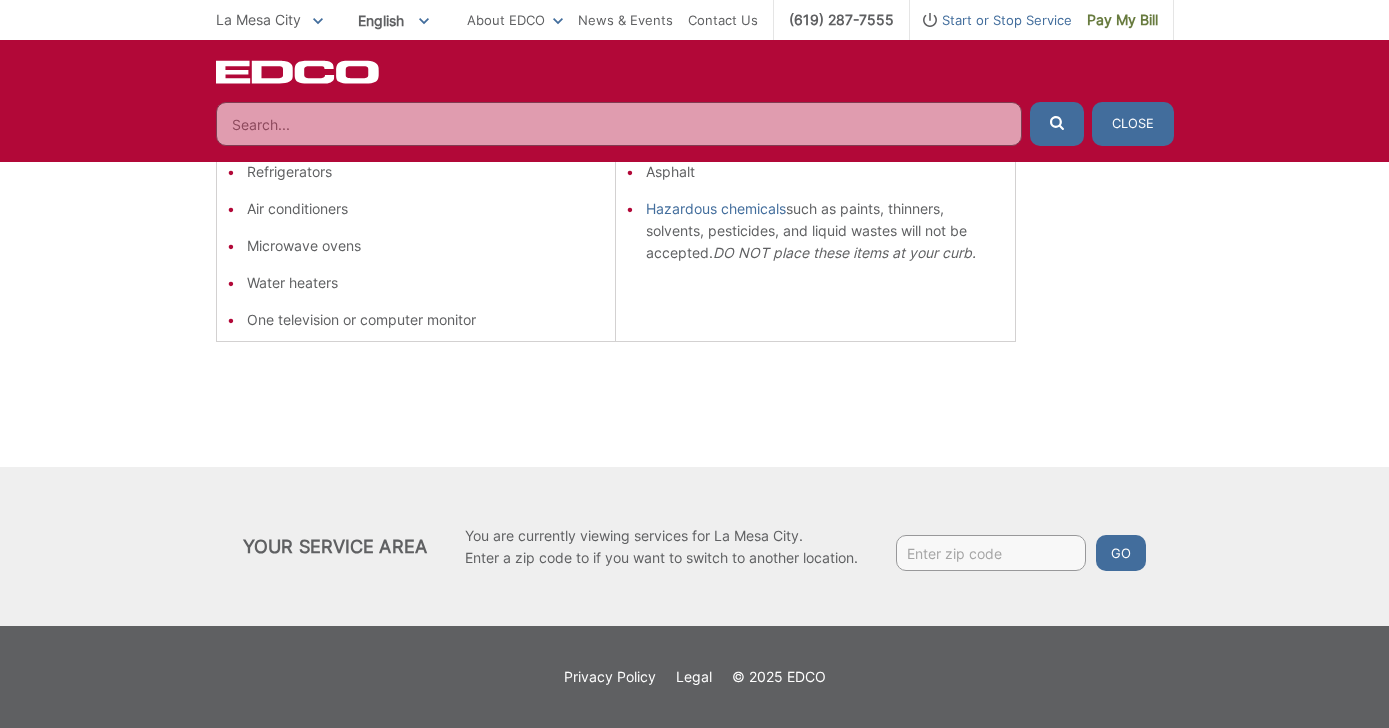 click at bounding box center [619, 124] 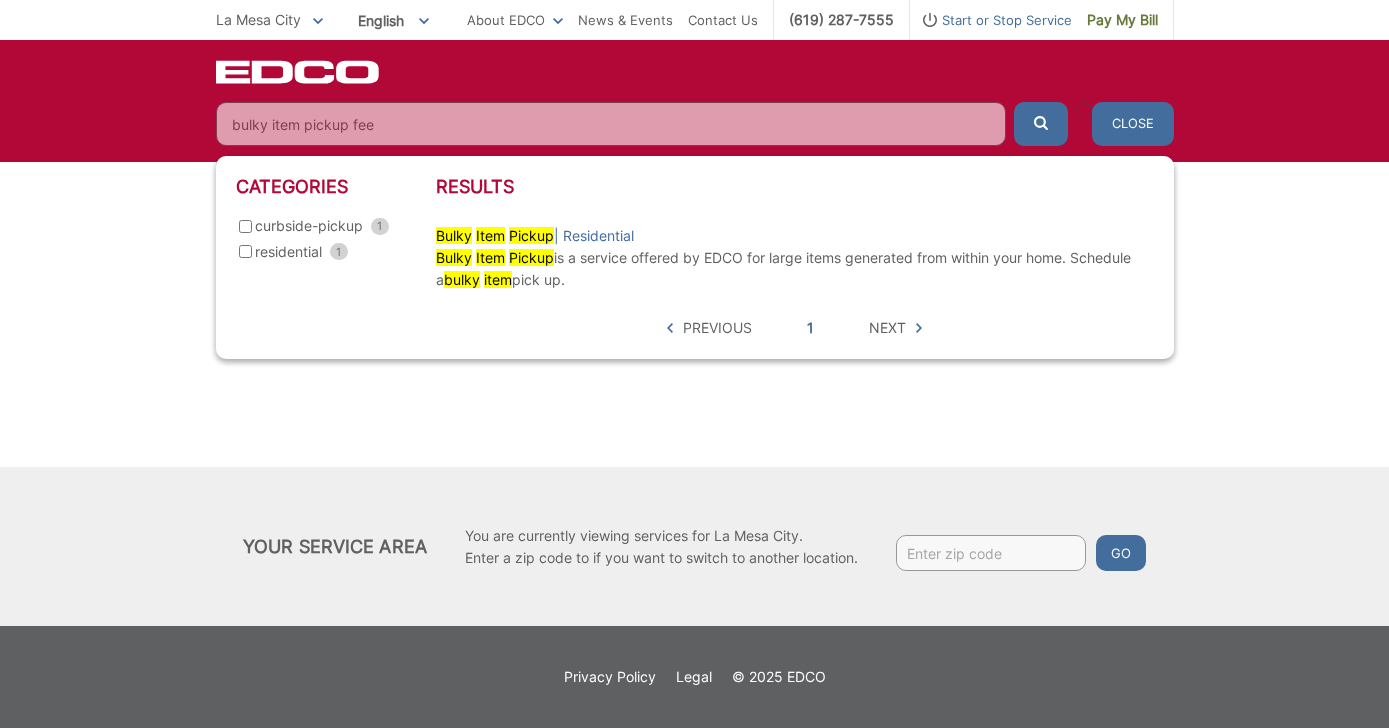 type on "bulky item pickup fee" 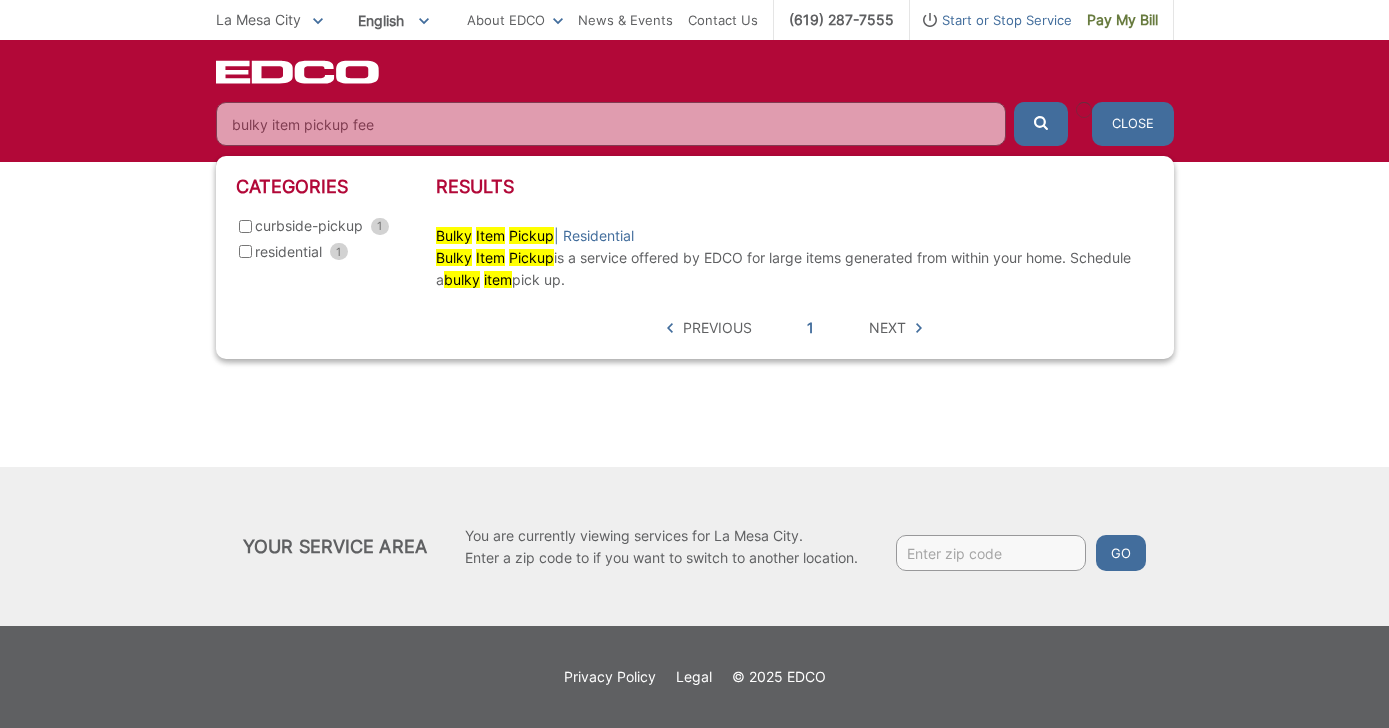 click at bounding box center [1041, 124] 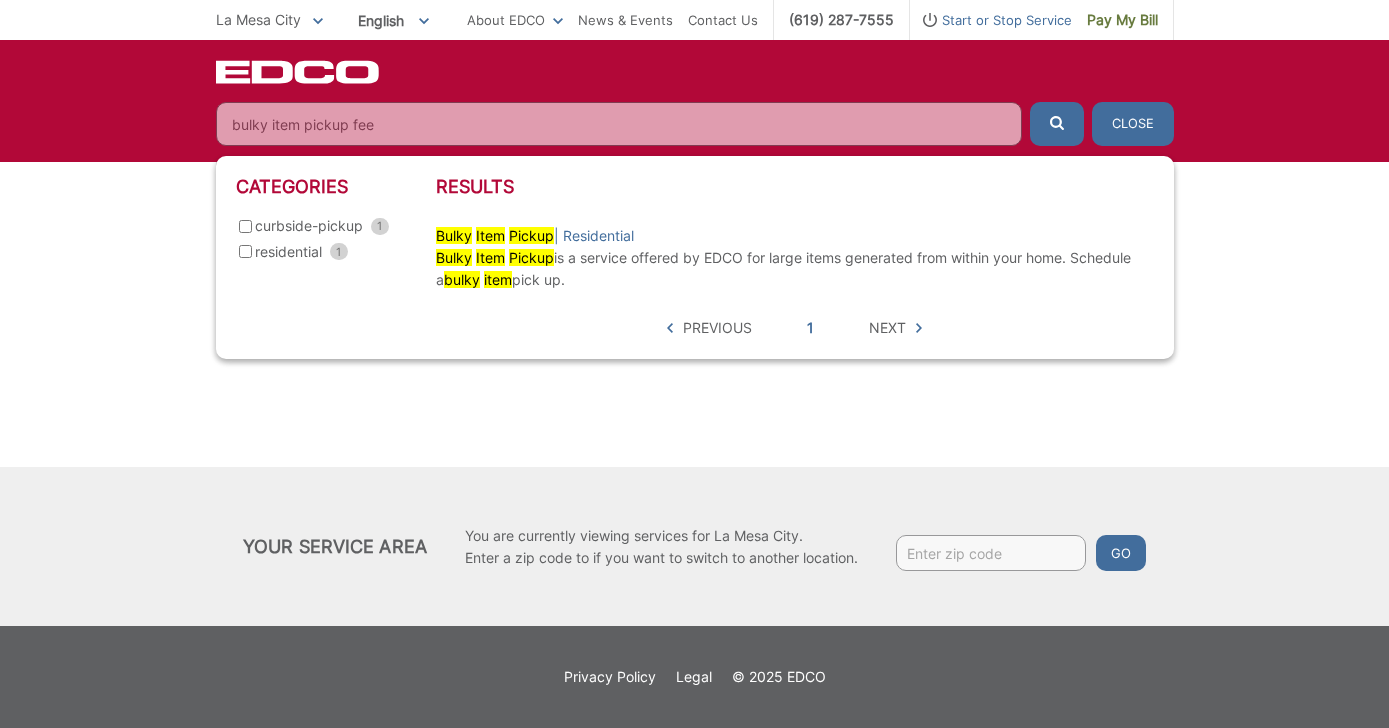 click on "Bulky Item Pickup
Bulky Item Pickup is a service offered by EDCO for large items generated from within your home. To schedule a bulky item pick up please  contact us . On your appointed bulky-item collection day, set out your item at the curb or the end of your driveway by 6:00 a.m., and a separate bulky-item collection truck will pick it up.
This service is offered for a nominal fee.
Acceptable Items
Not Acceptable Items
Furniture
Scrap metal
Stoves
Refrigerators
Air conditioners
Microwave ovens
Water heaters
One television or computer monitor
Tires
Dirt
Concrete
Asphalt
Hazardous chemicals  such as paints, thinners, solvents, pesticides, and liquid wastes will not be accepted.  DO NOT place these items at your curb.
Go" at bounding box center (694, 166) 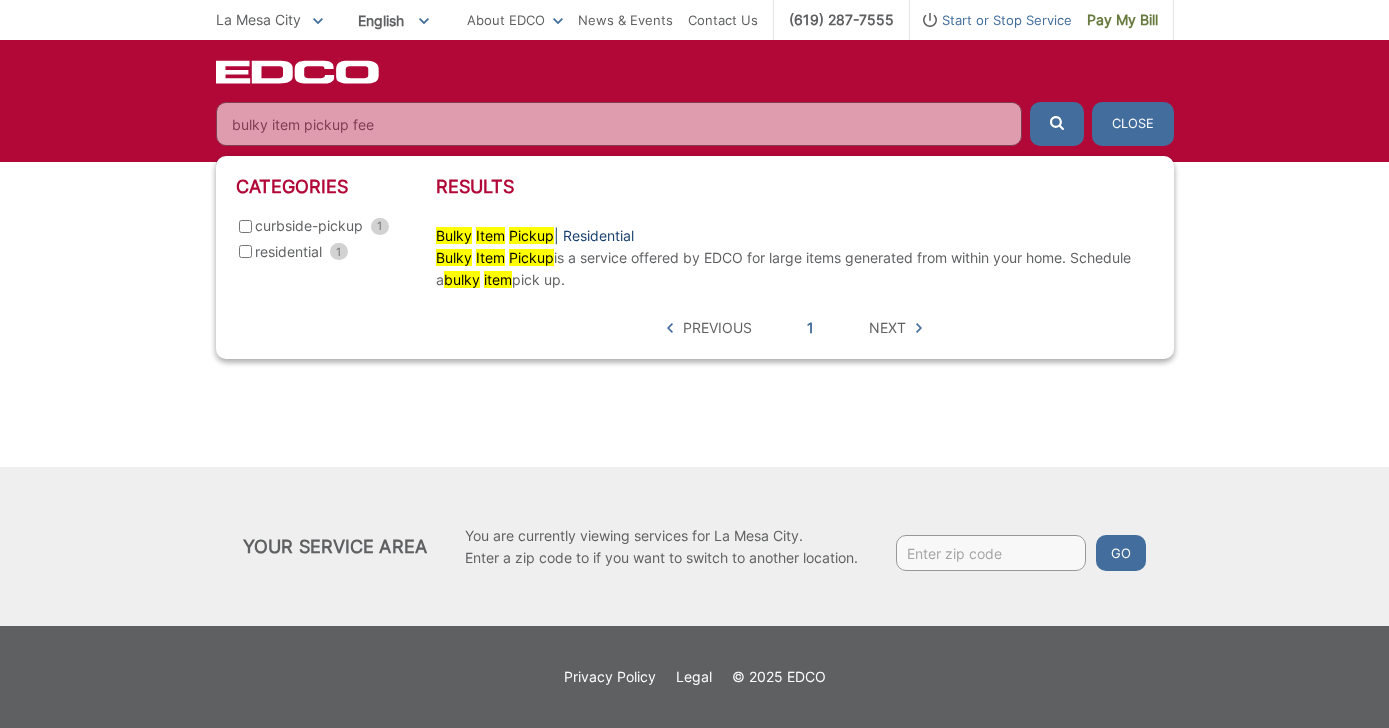 click on "Bulky Item Pickup | Residential" at bounding box center [535, 236] 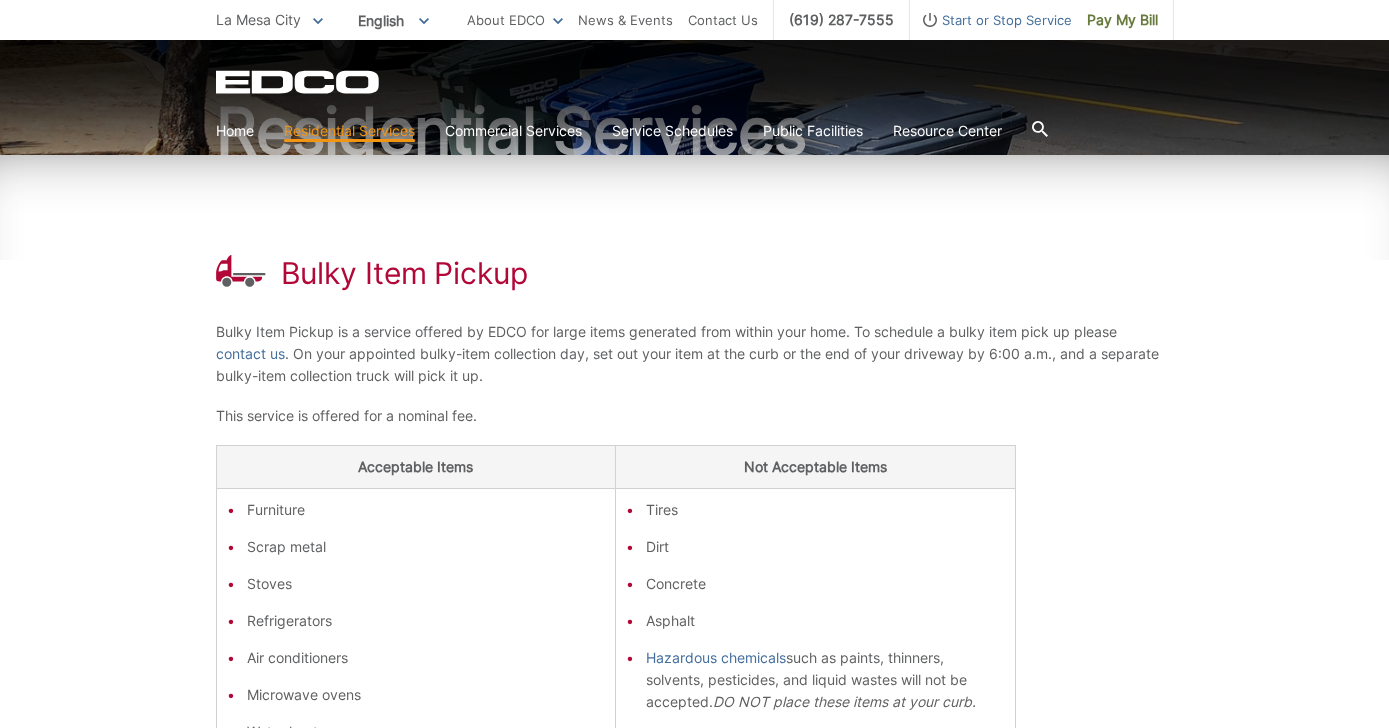 scroll, scrollTop: 197, scrollLeft: 0, axis: vertical 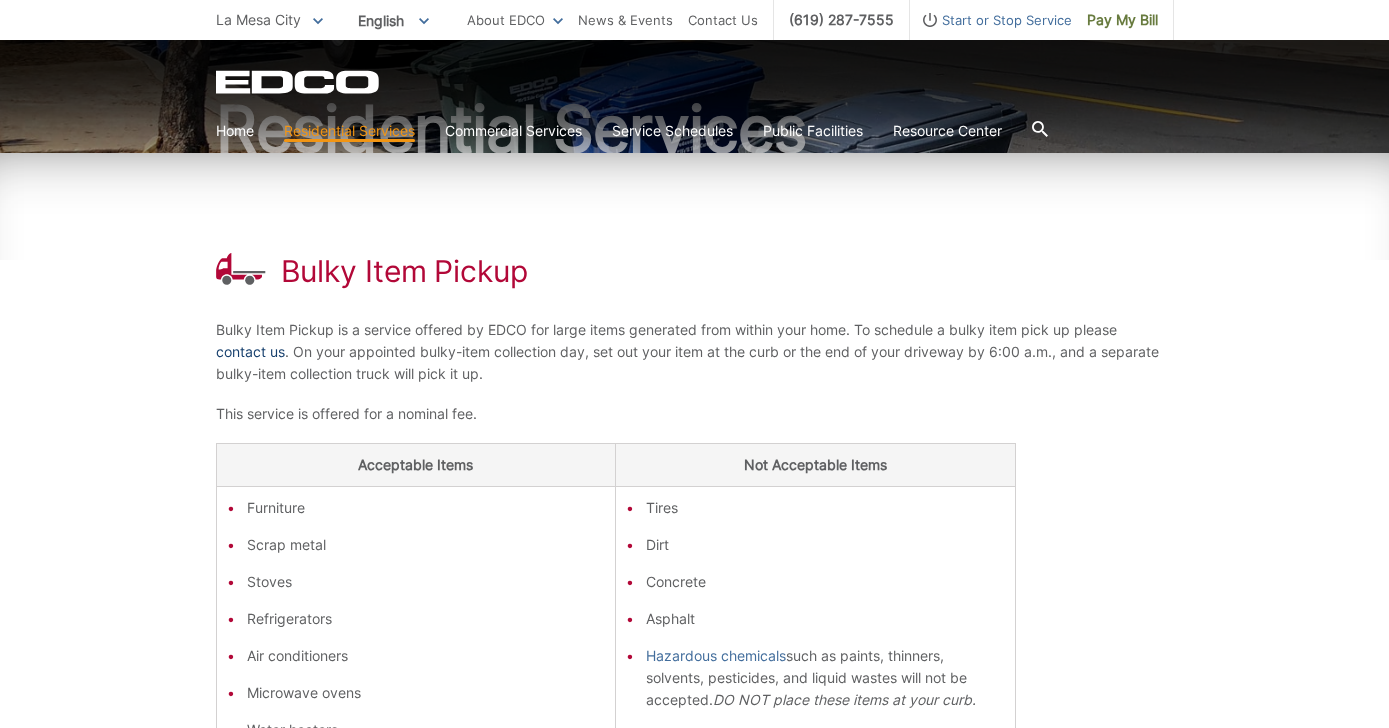 click on "contact us" at bounding box center [250, 352] 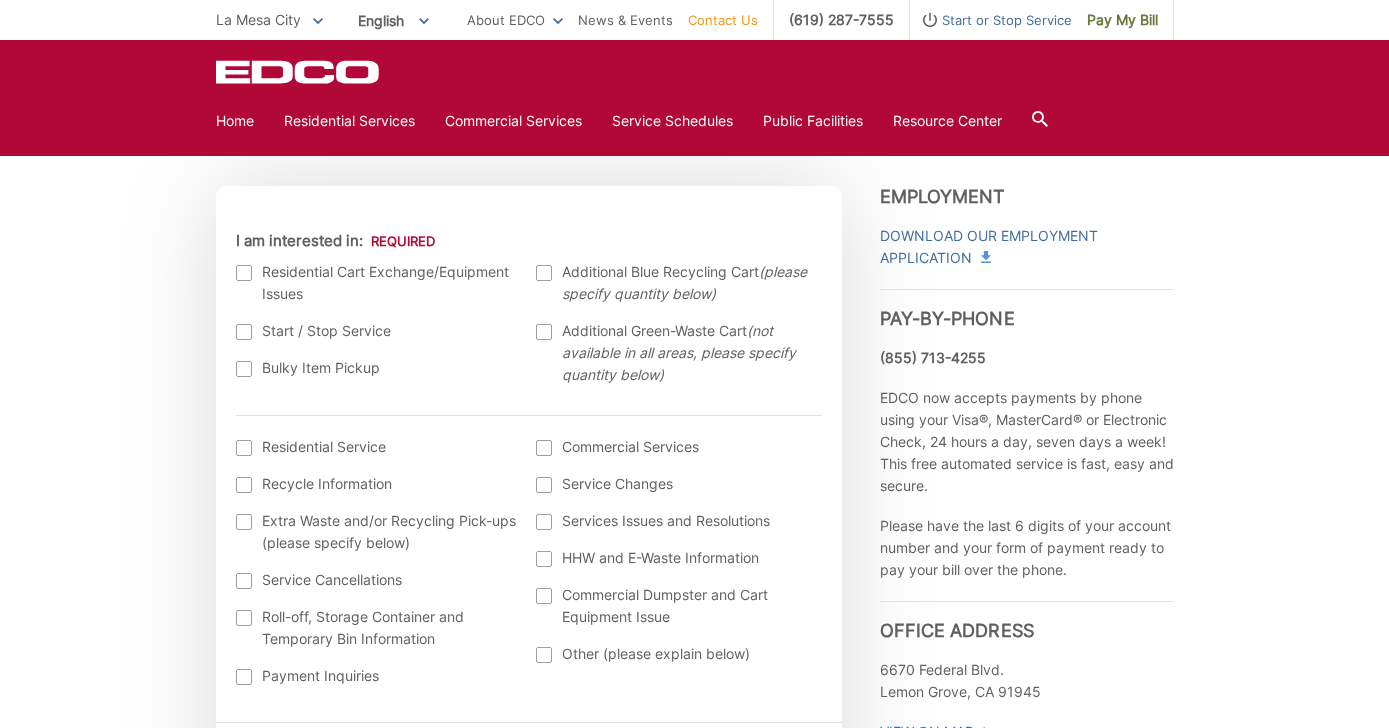 scroll, scrollTop: 587, scrollLeft: 0, axis: vertical 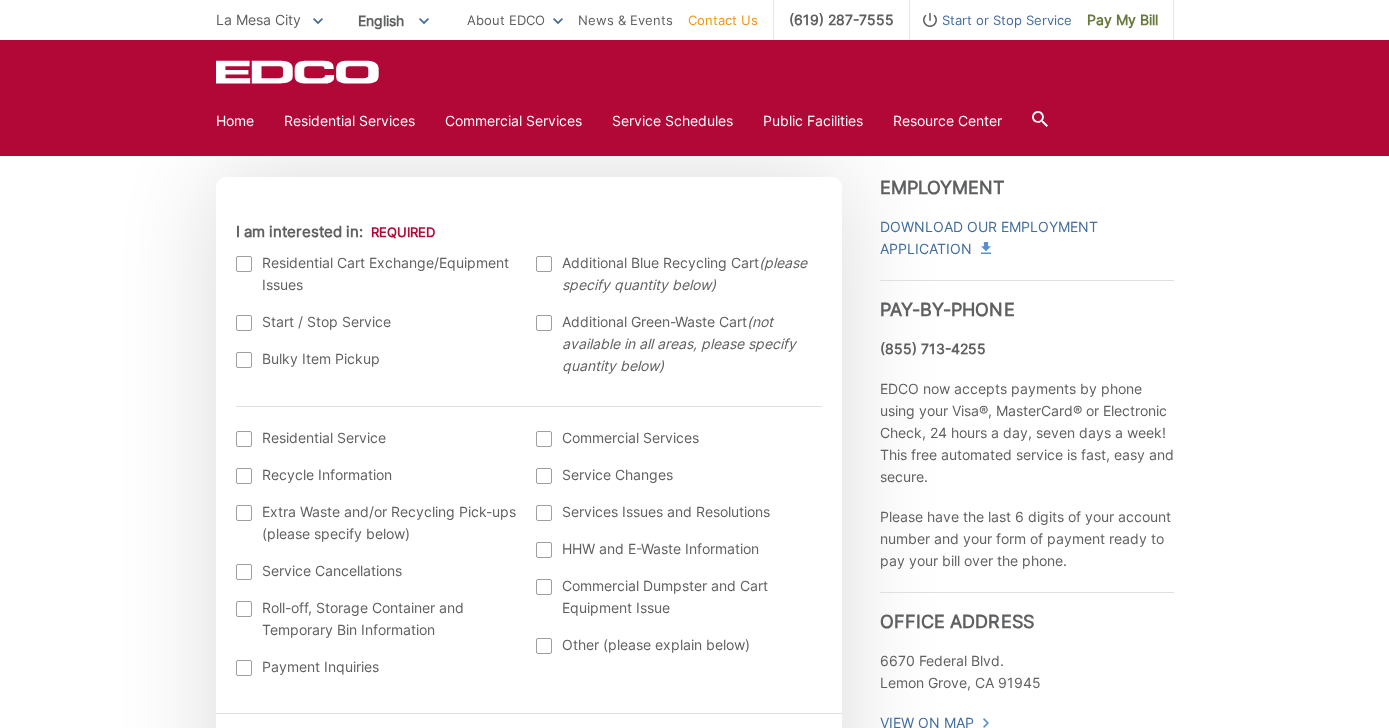 click at bounding box center (244, 360) 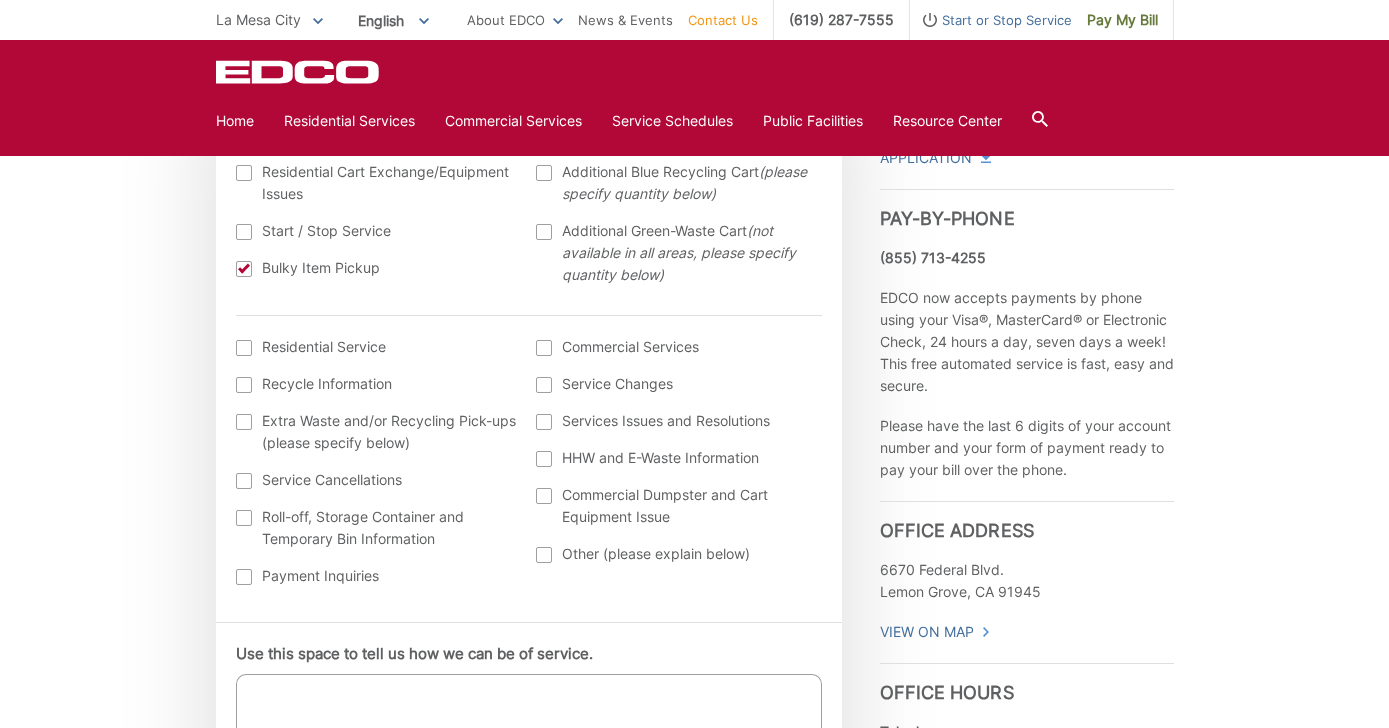 scroll, scrollTop: 695, scrollLeft: 0, axis: vertical 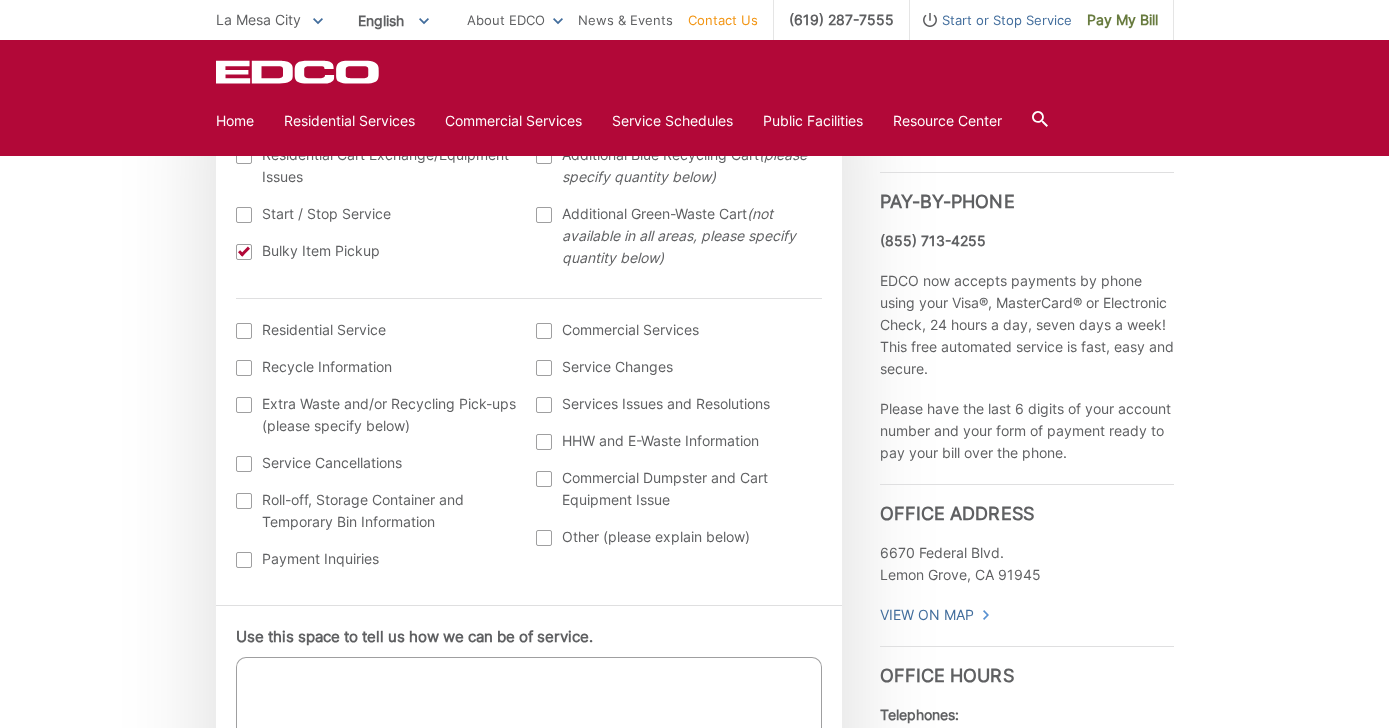 click at bounding box center [244, 331] 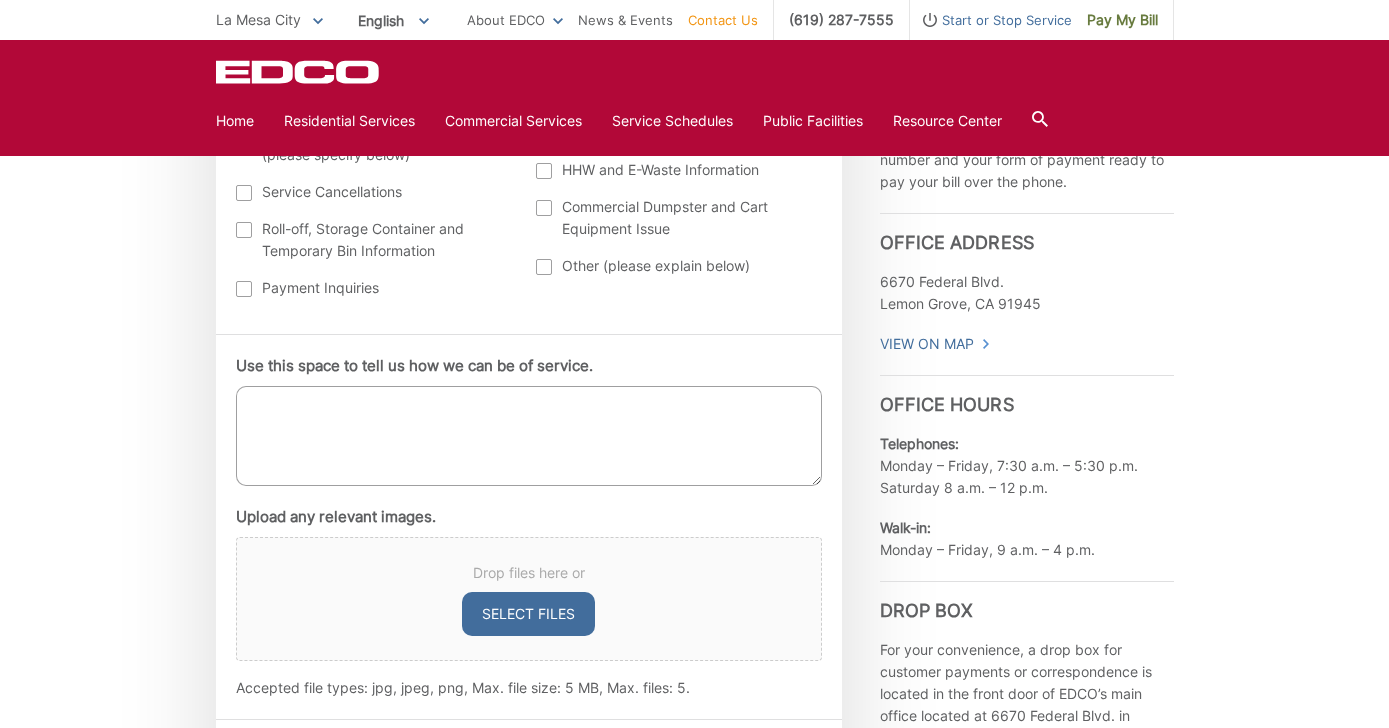 scroll, scrollTop: 968, scrollLeft: 0, axis: vertical 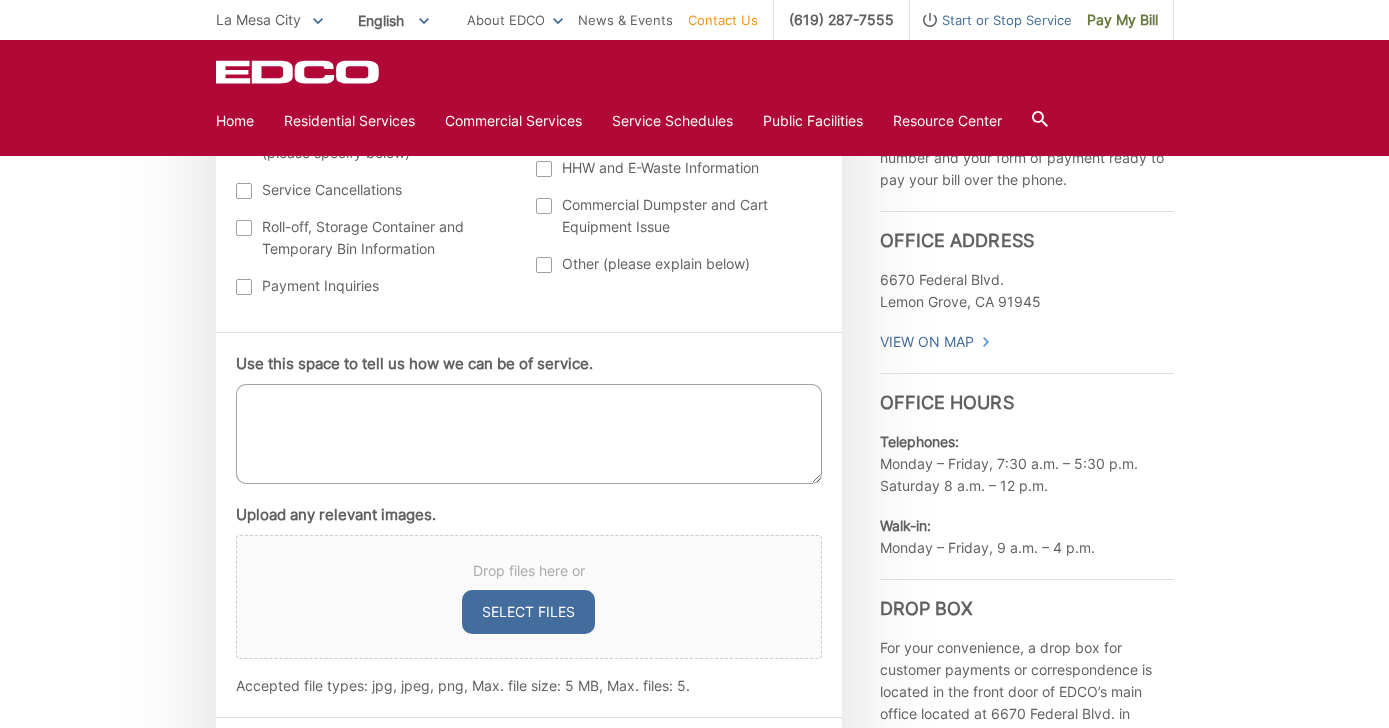 click on "Use this space to tell us how we can be of service." at bounding box center (529, 434) 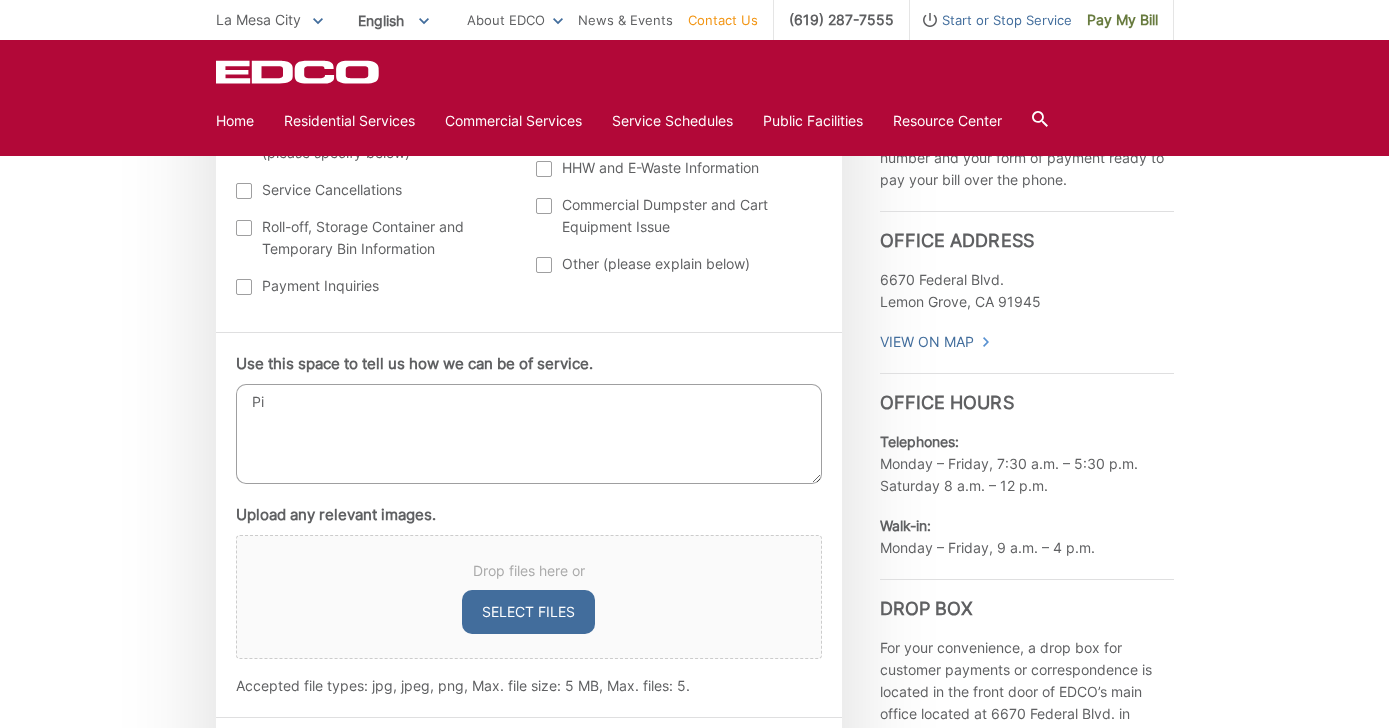 type on "P" 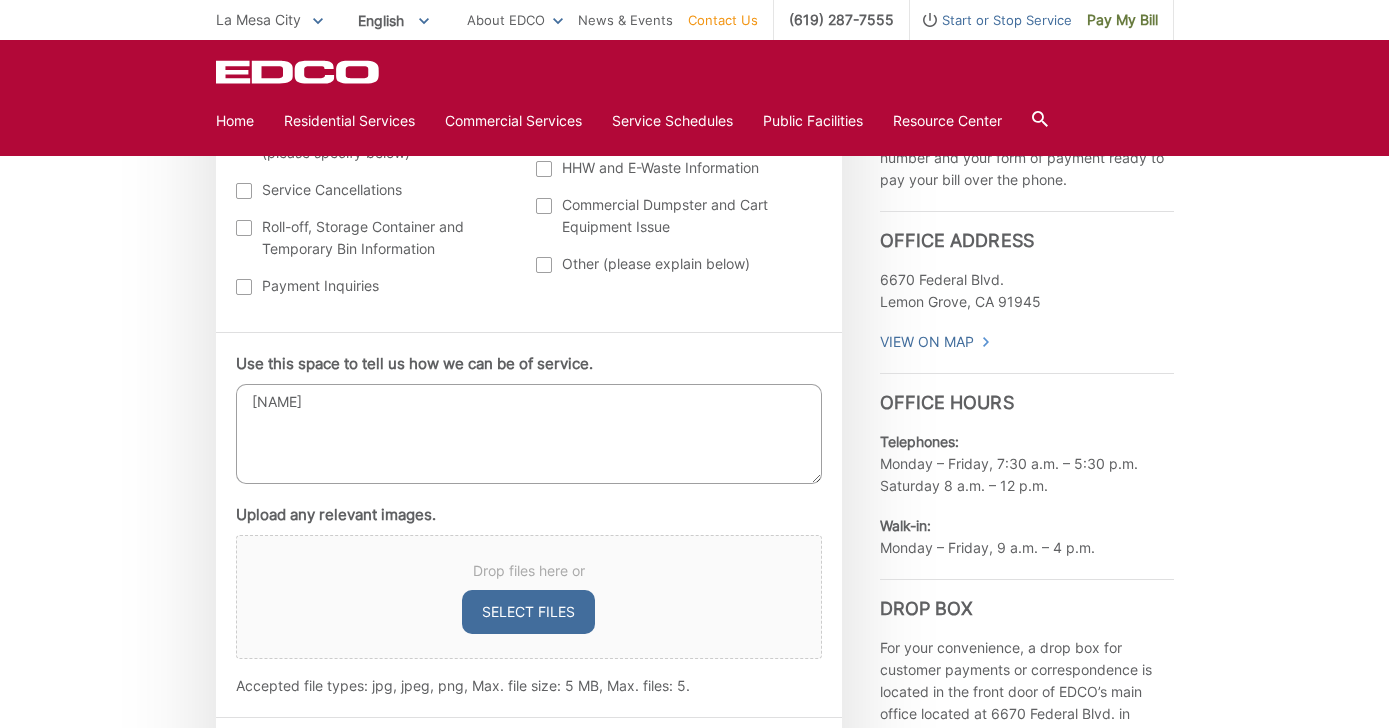 type on "S" 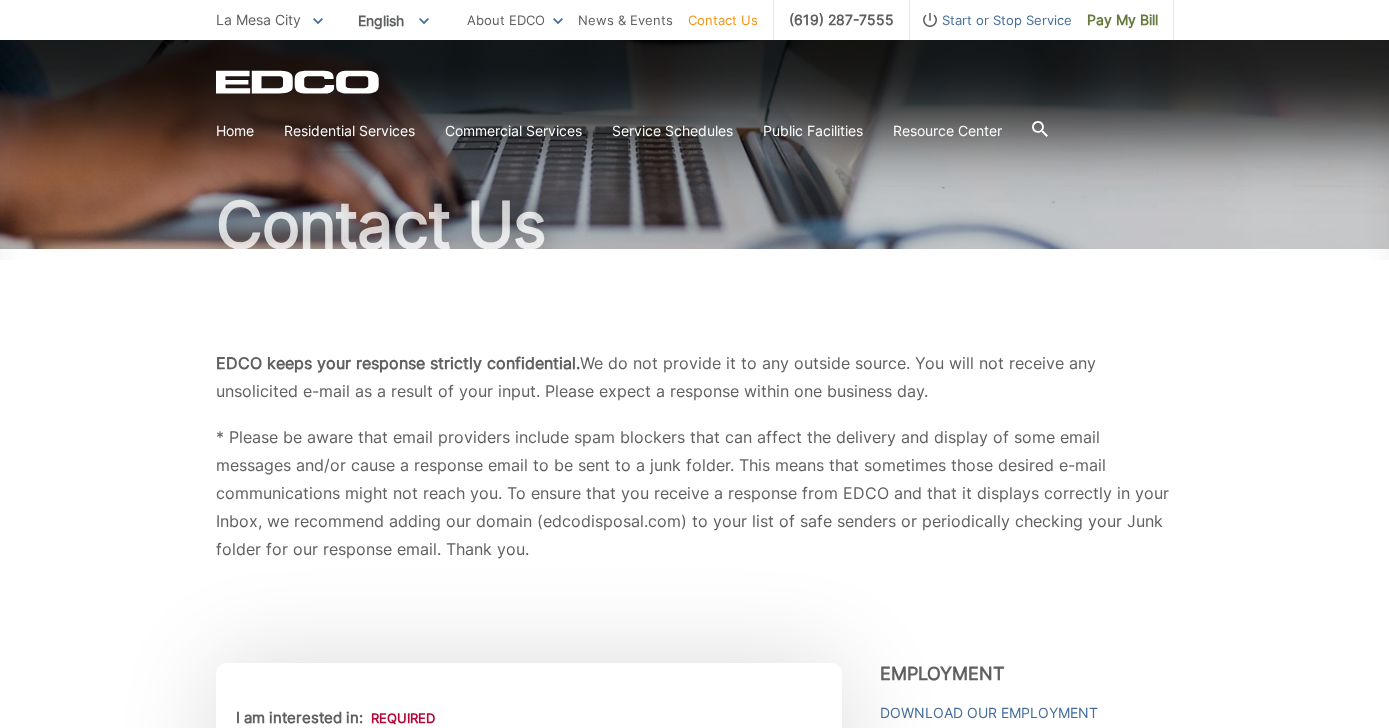 scroll, scrollTop: 0, scrollLeft: 0, axis: both 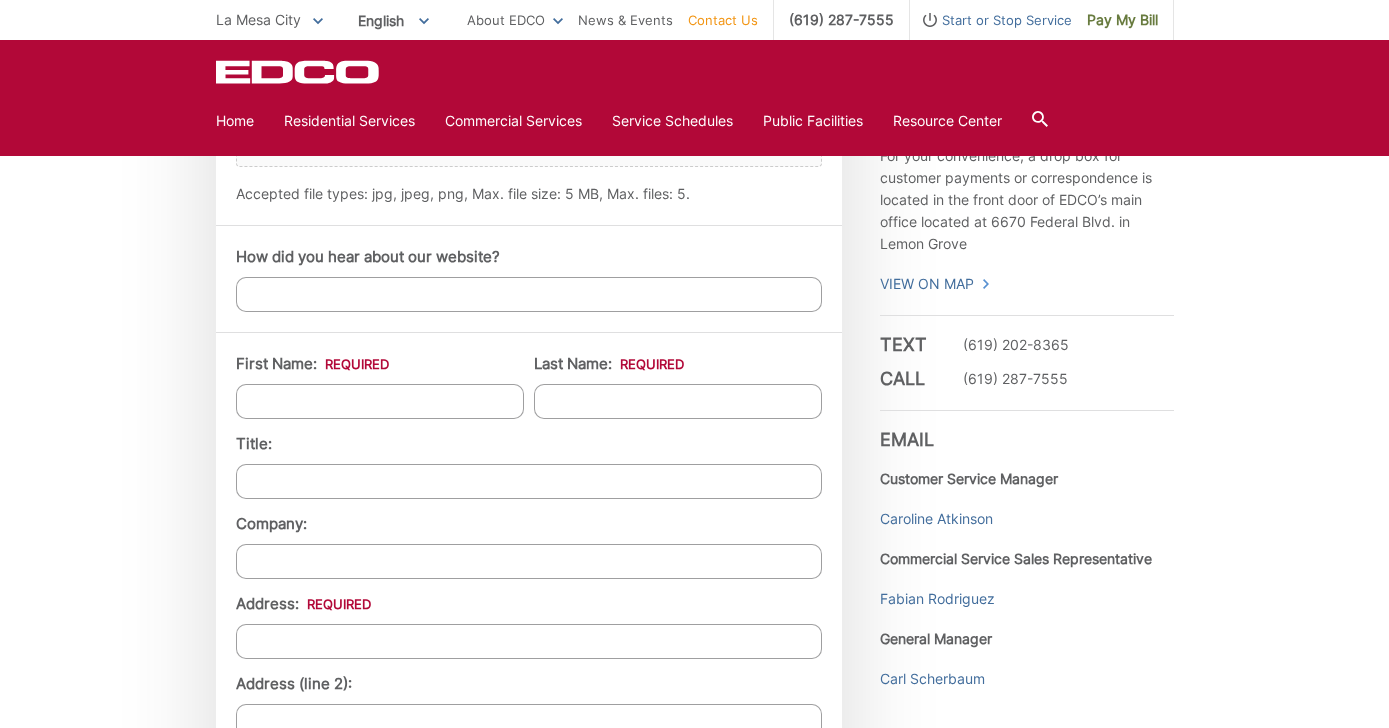 type on "pickup a 75" TV + box" 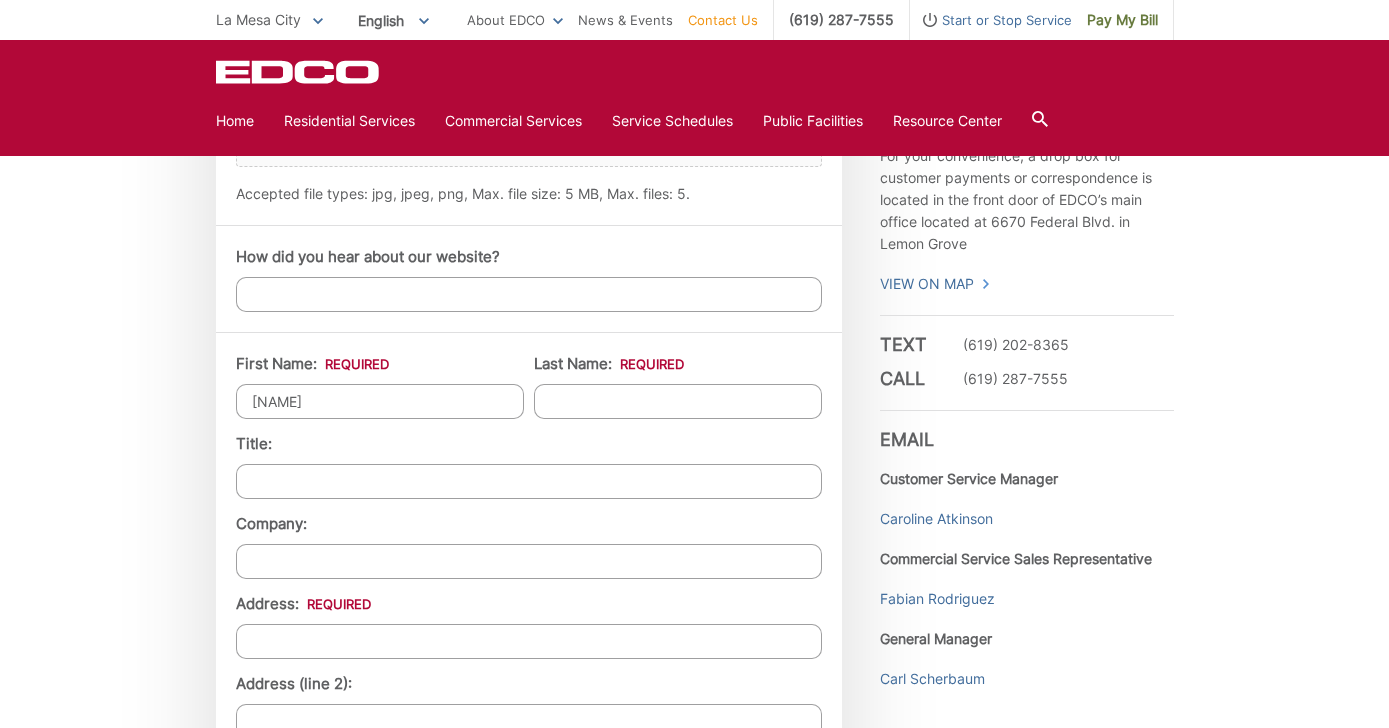 type on "Mackenzie" 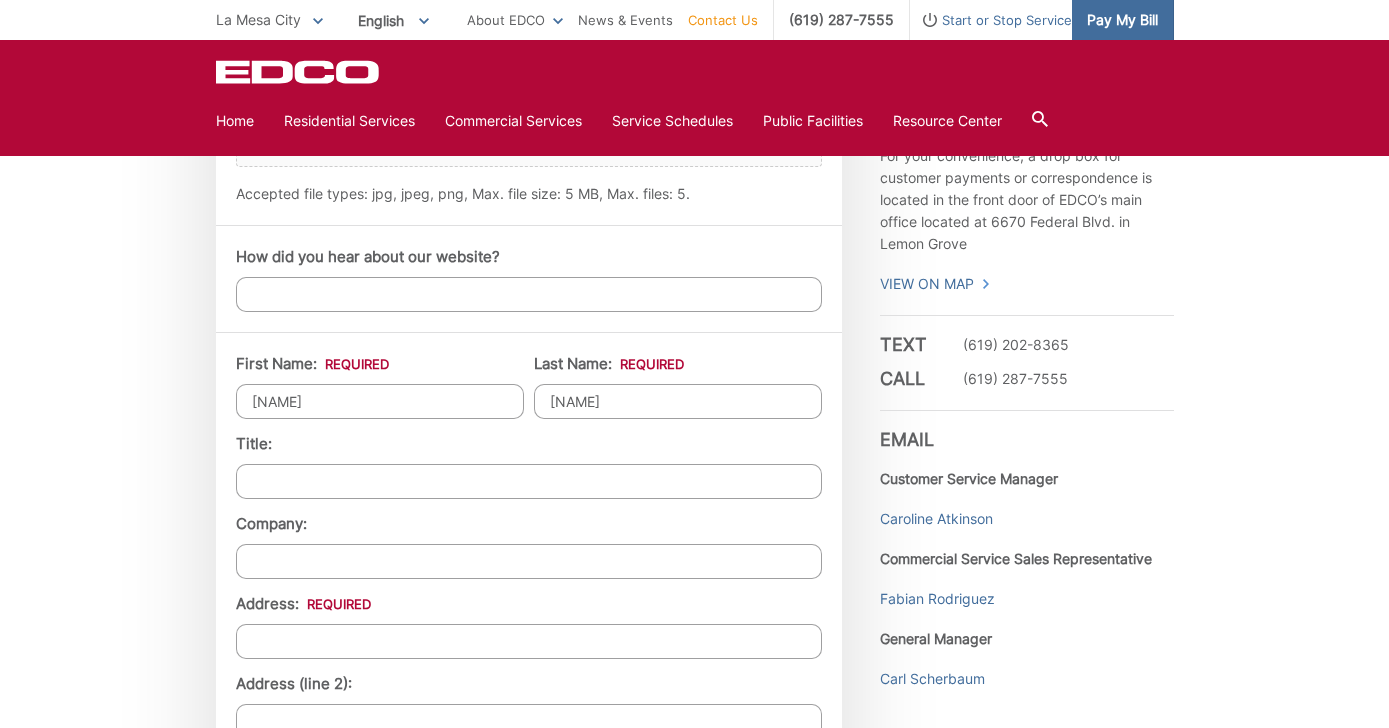 type on "Glass" 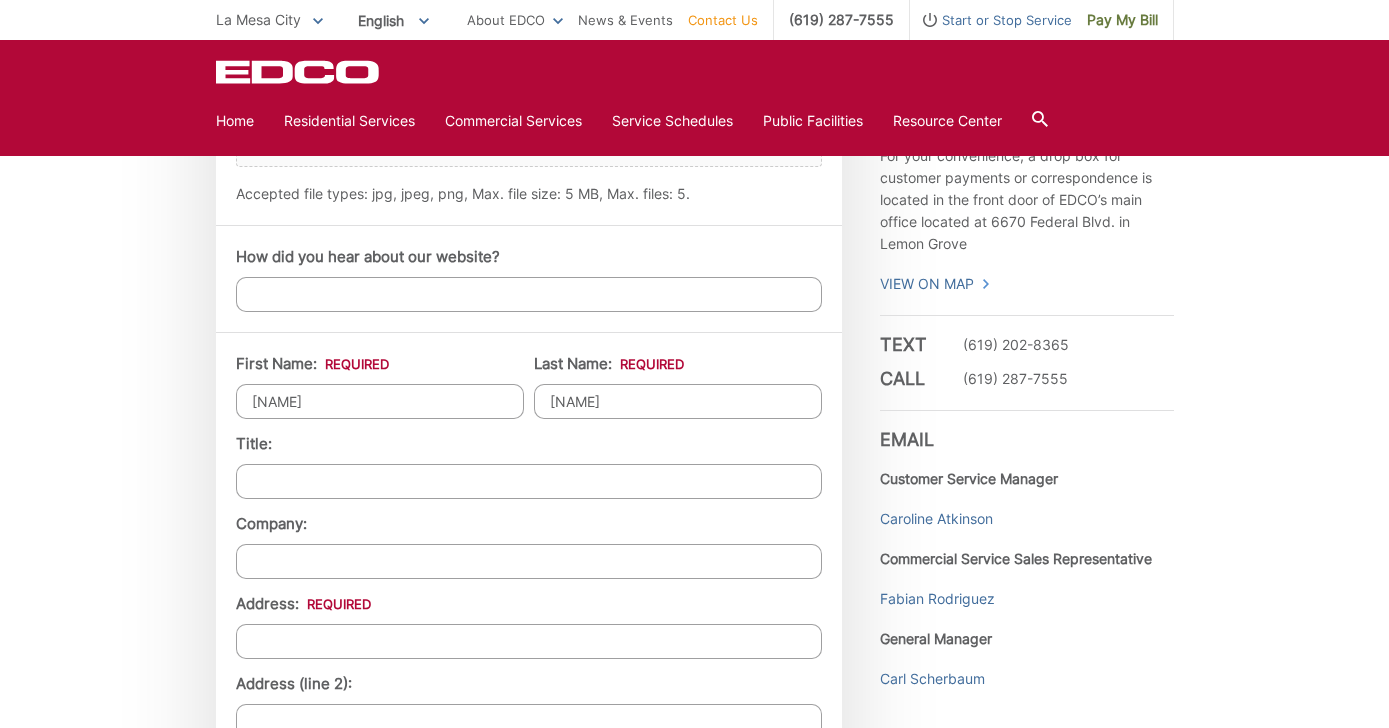 click on "Title:" at bounding box center [529, 481] 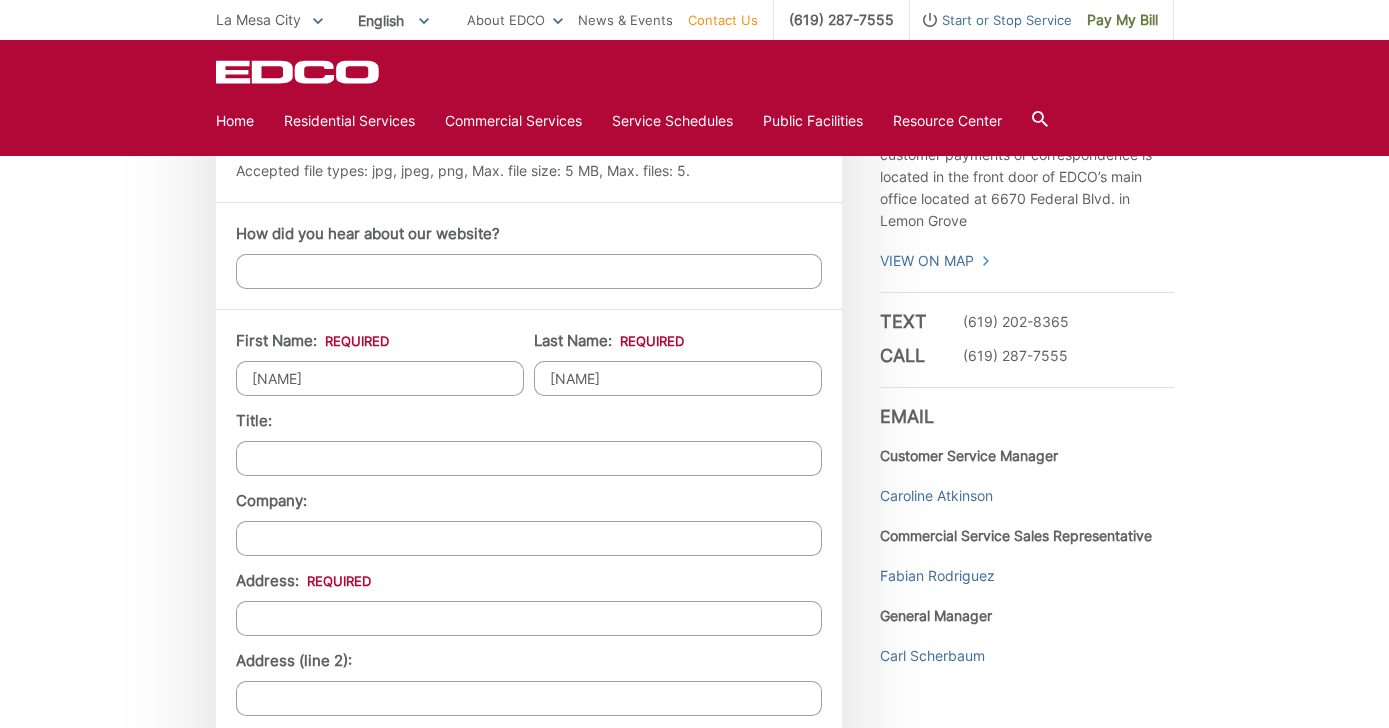 scroll, scrollTop: 1493, scrollLeft: 0, axis: vertical 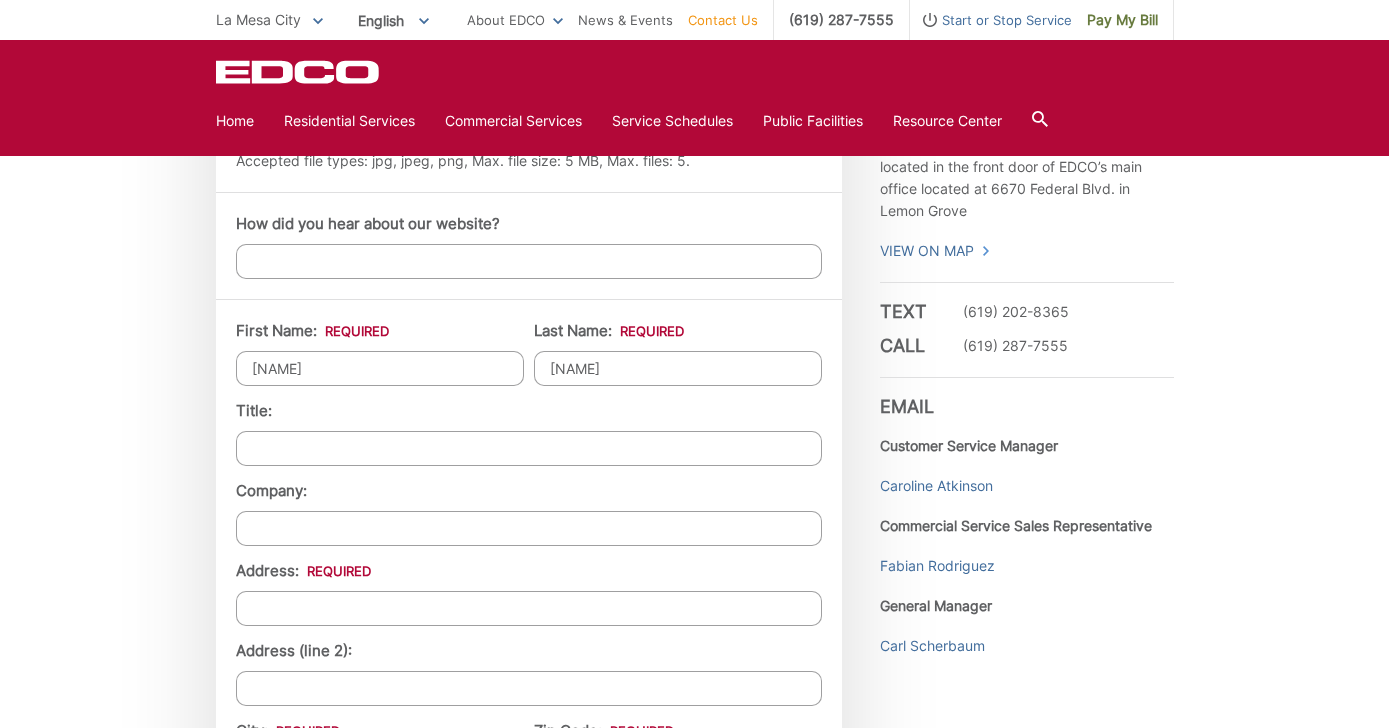 click on "Address: *" at bounding box center [529, 608] 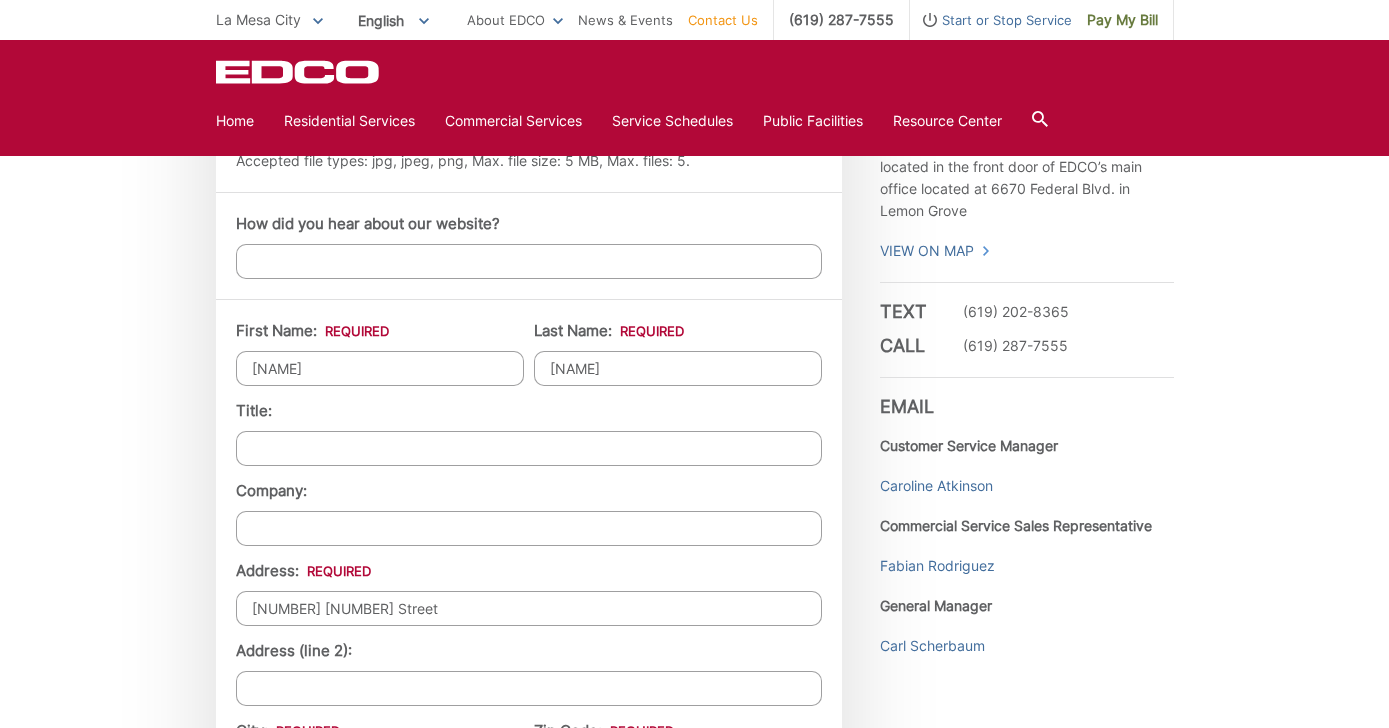 type on "4750 70th Street" 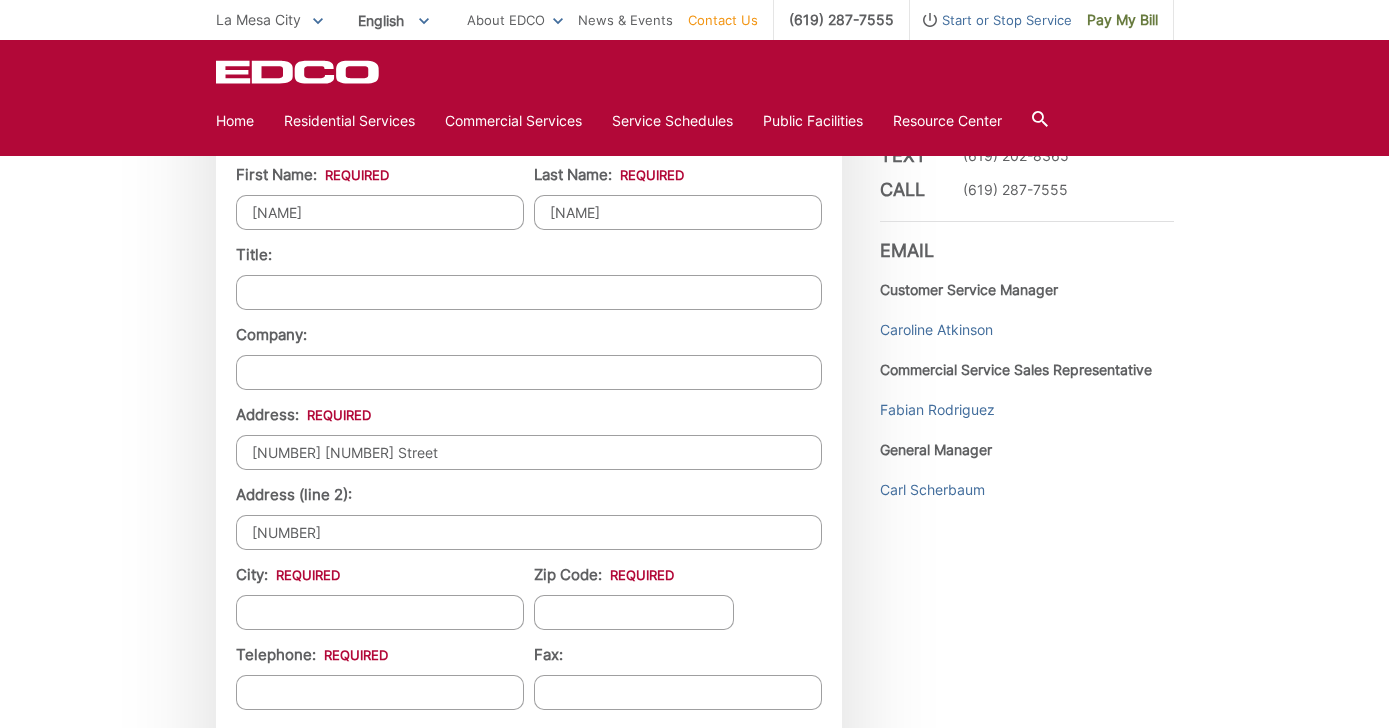 scroll, scrollTop: 1654, scrollLeft: 0, axis: vertical 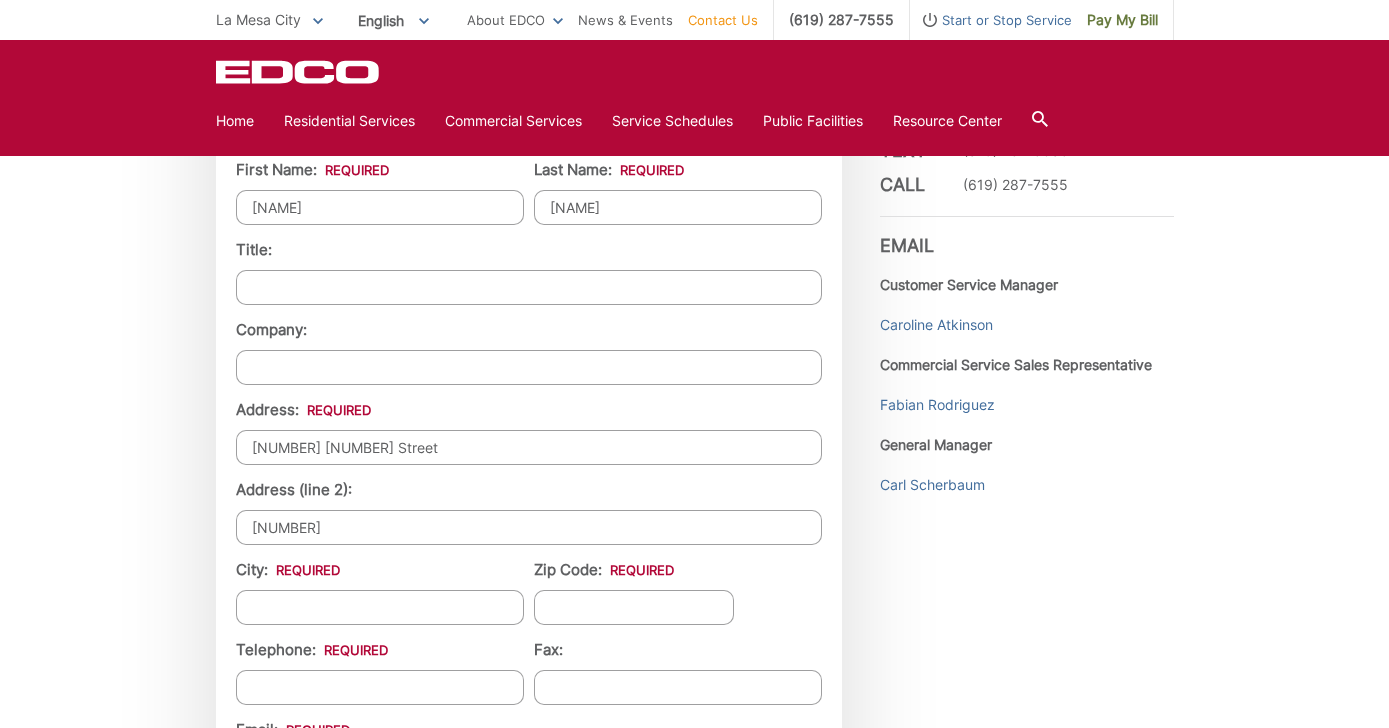 type on "#33" 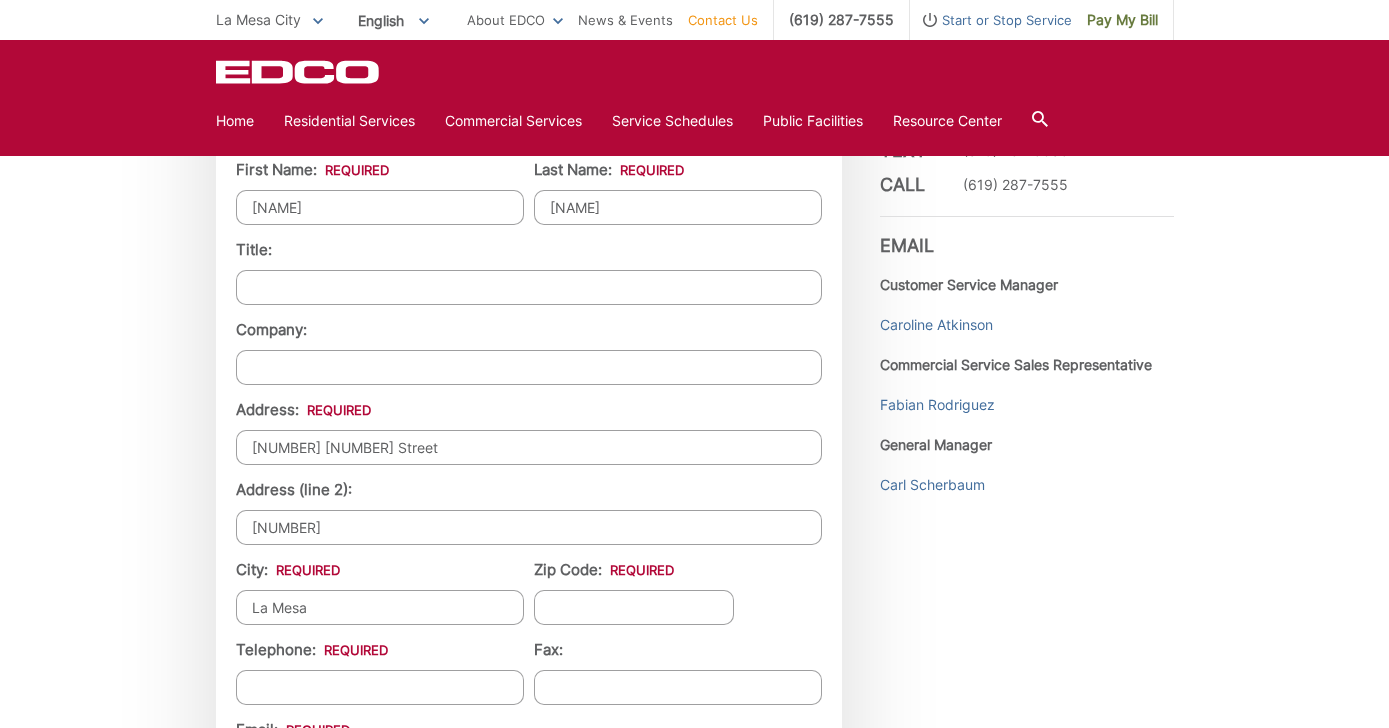 type on "La Mesa" 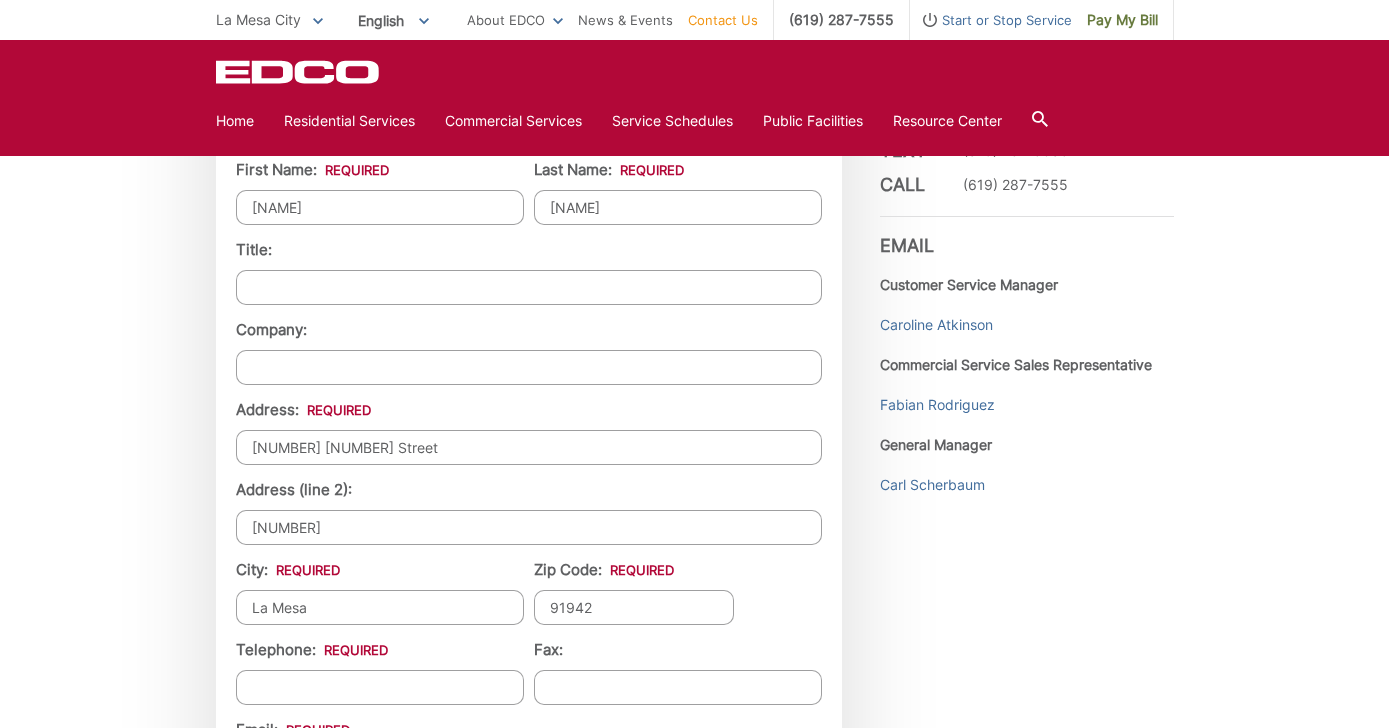 type on "91942" 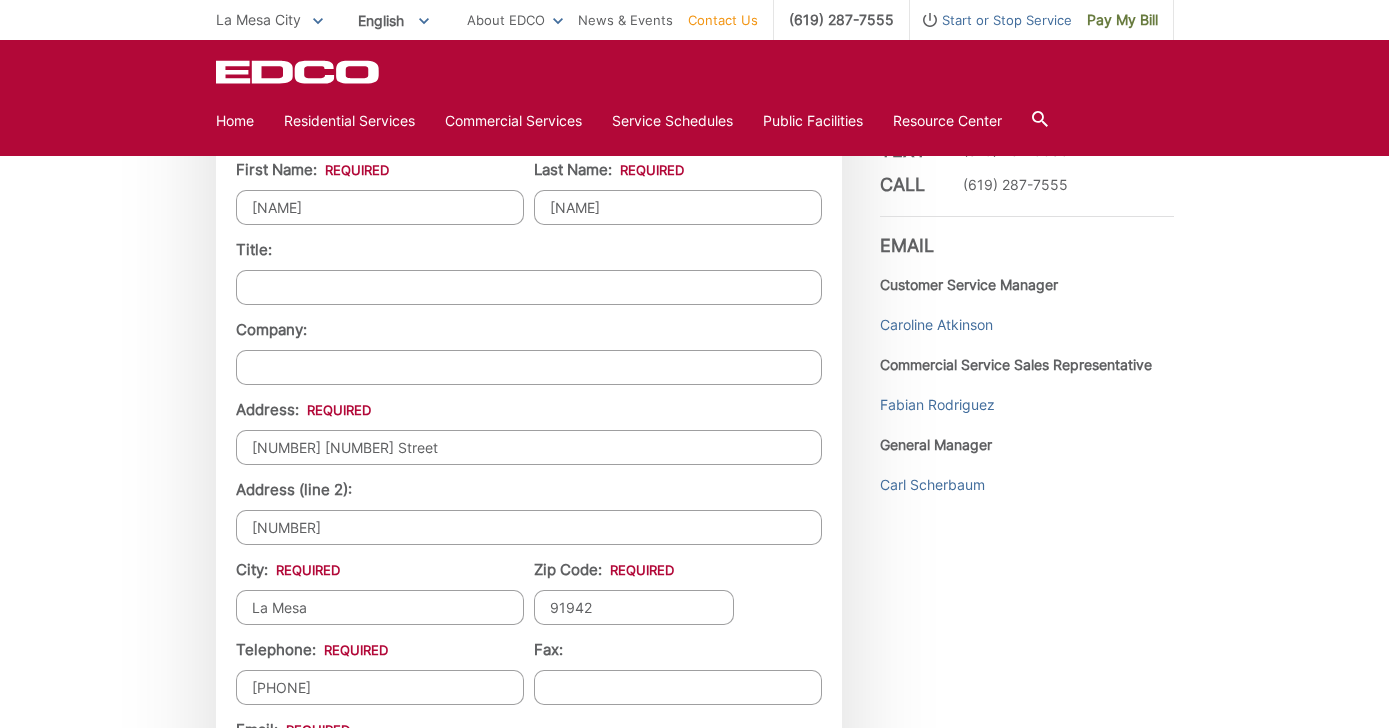 type on "(909) 708-7822" 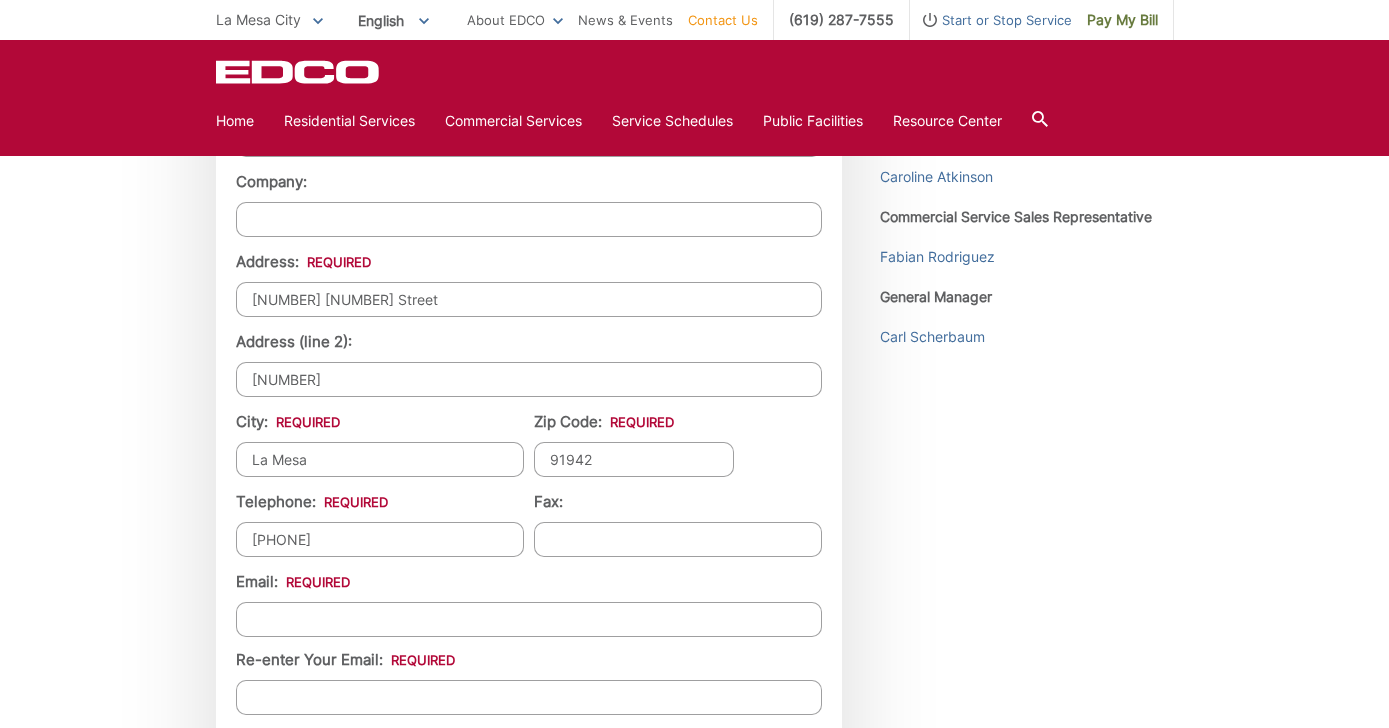 scroll, scrollTop: 1813, scrollLeft: 0, axis: vertical 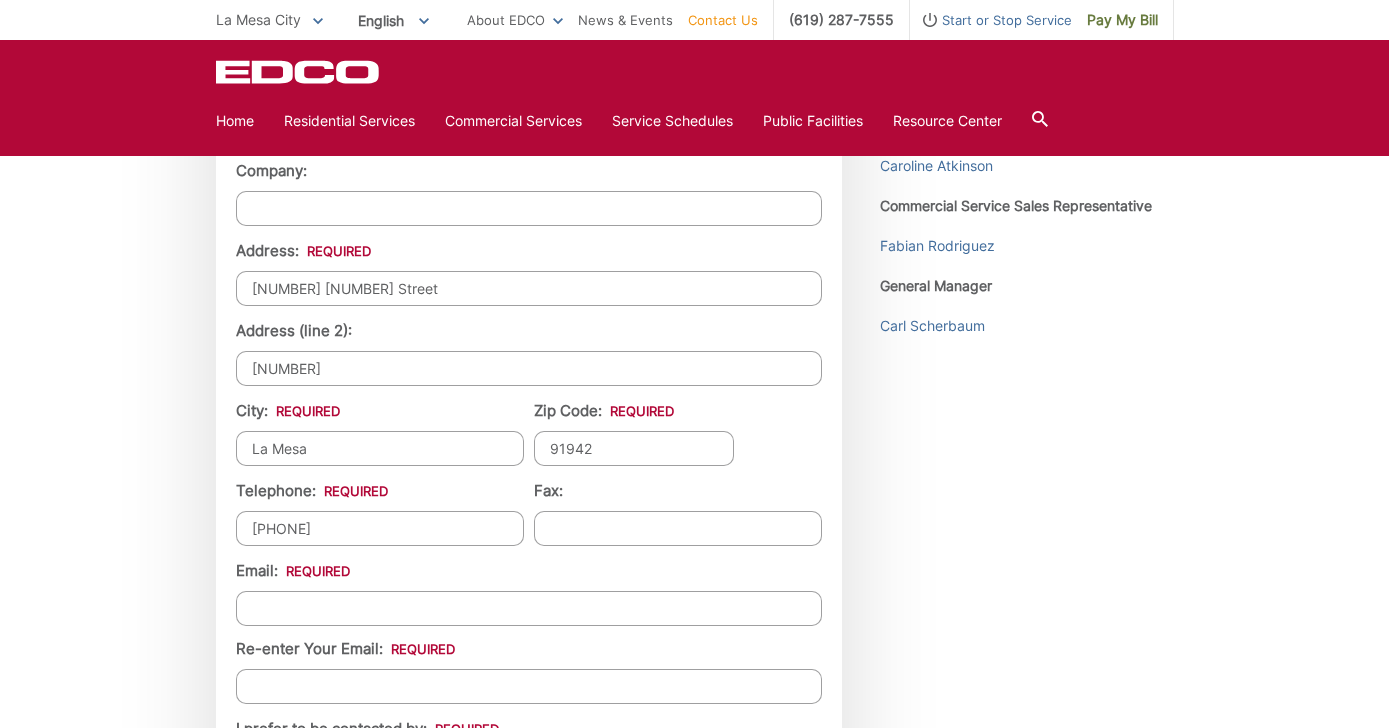 click on "Email *" at bounding box center [529, 608] 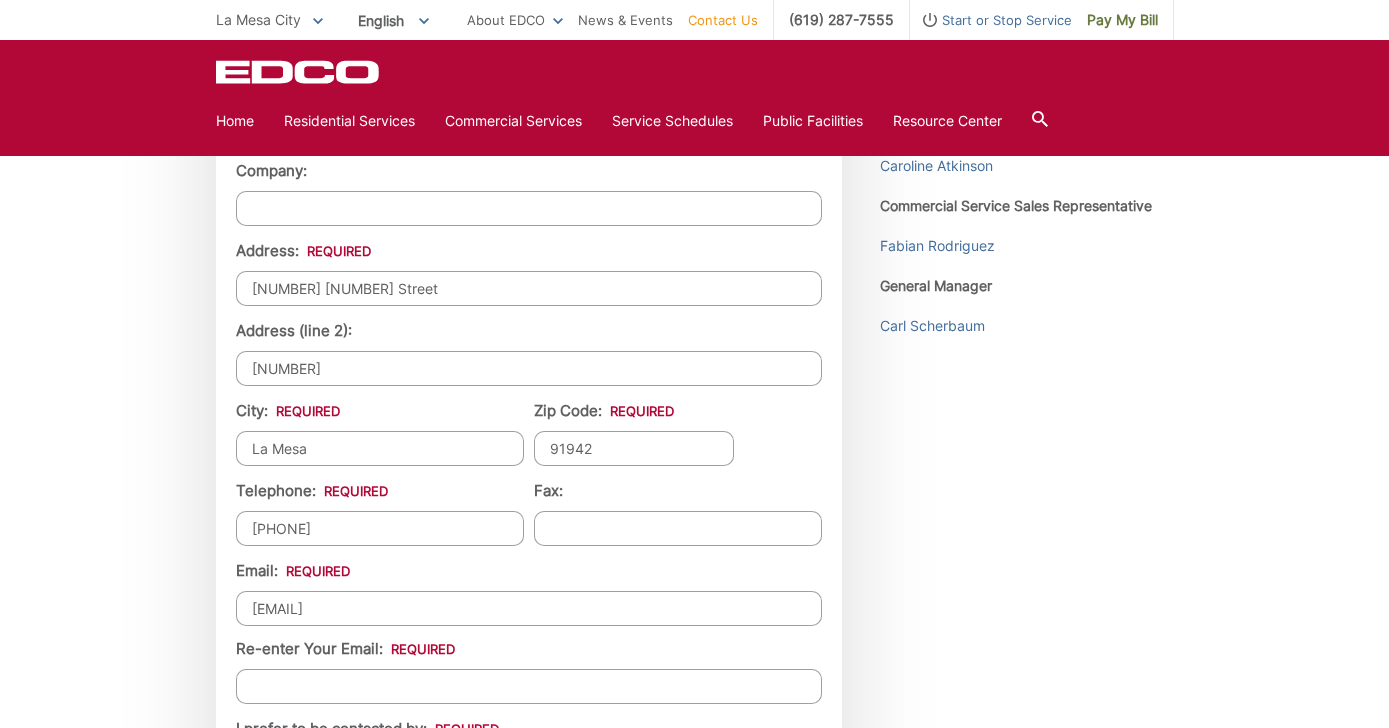 type on "mackenzieglass@yahoo.com" 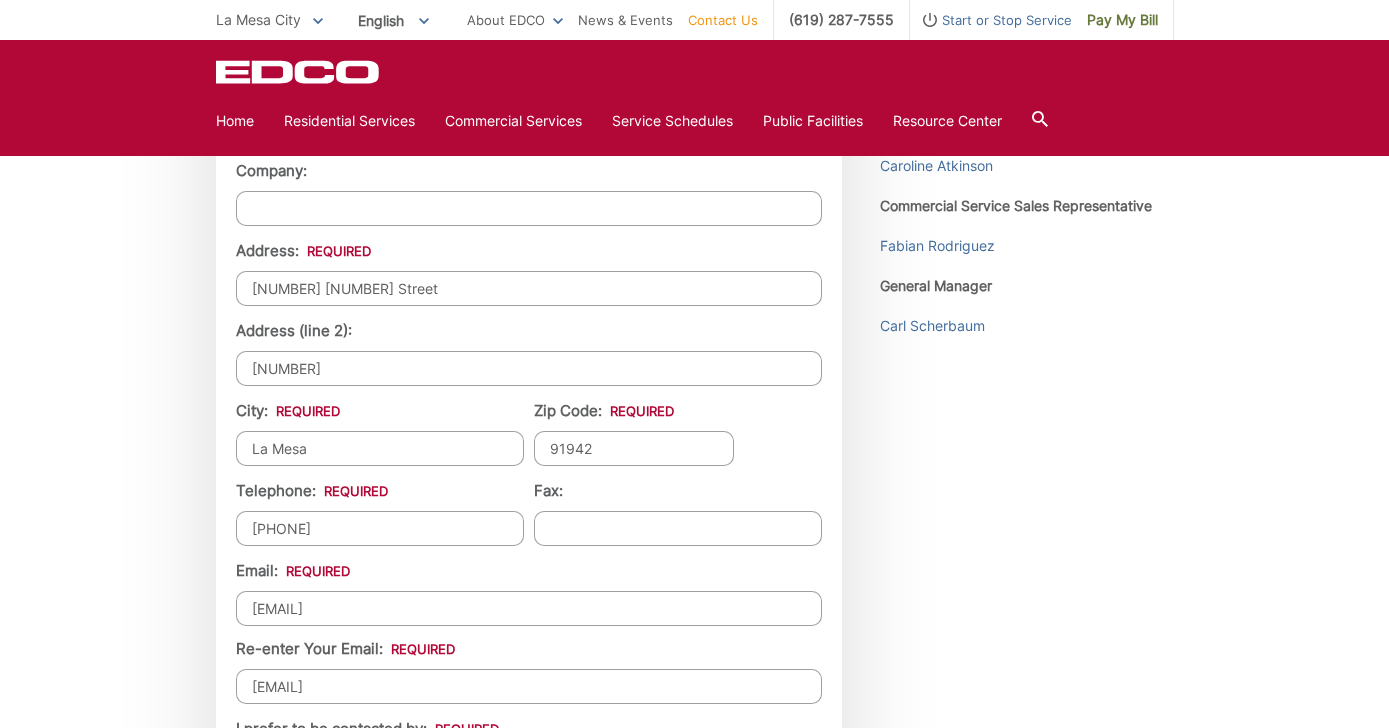 type on "mackenzieglass@yahoo.com" 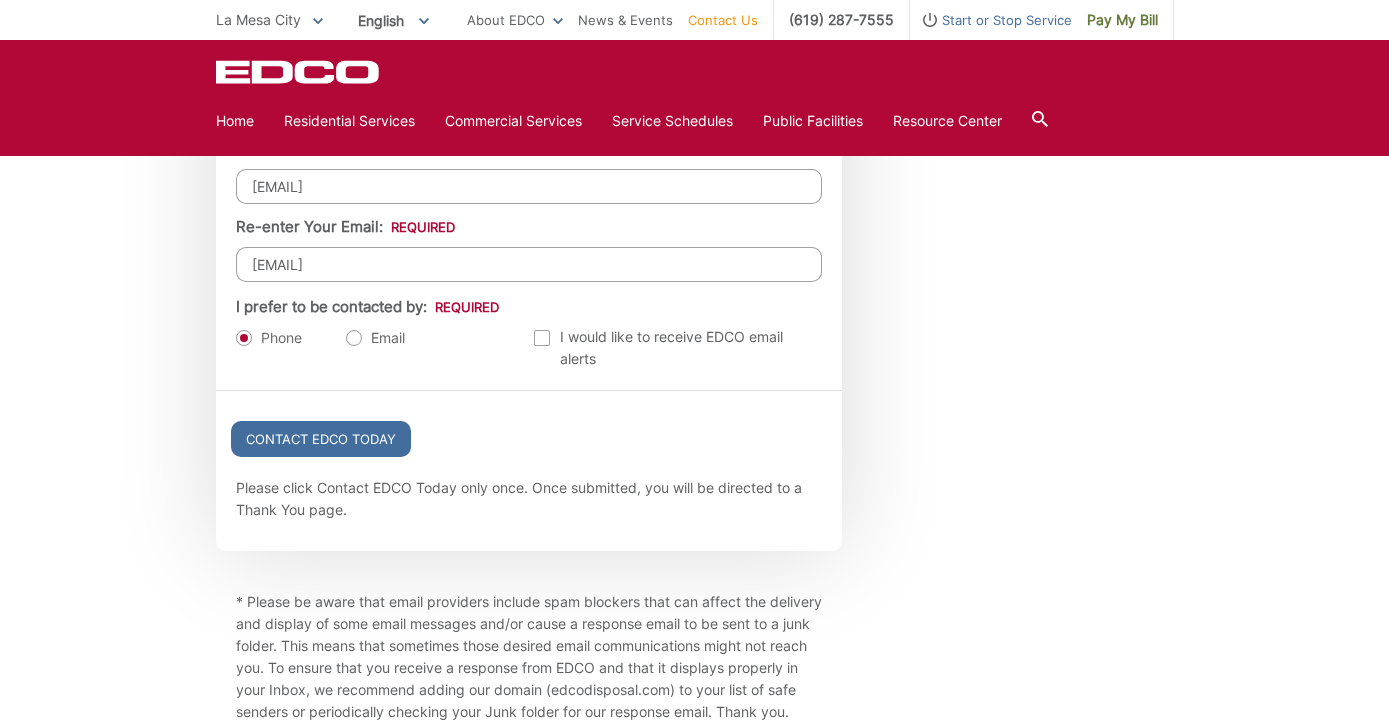 scroll, scrollTop: 2233, scrollLeft: 0, axis: vertical 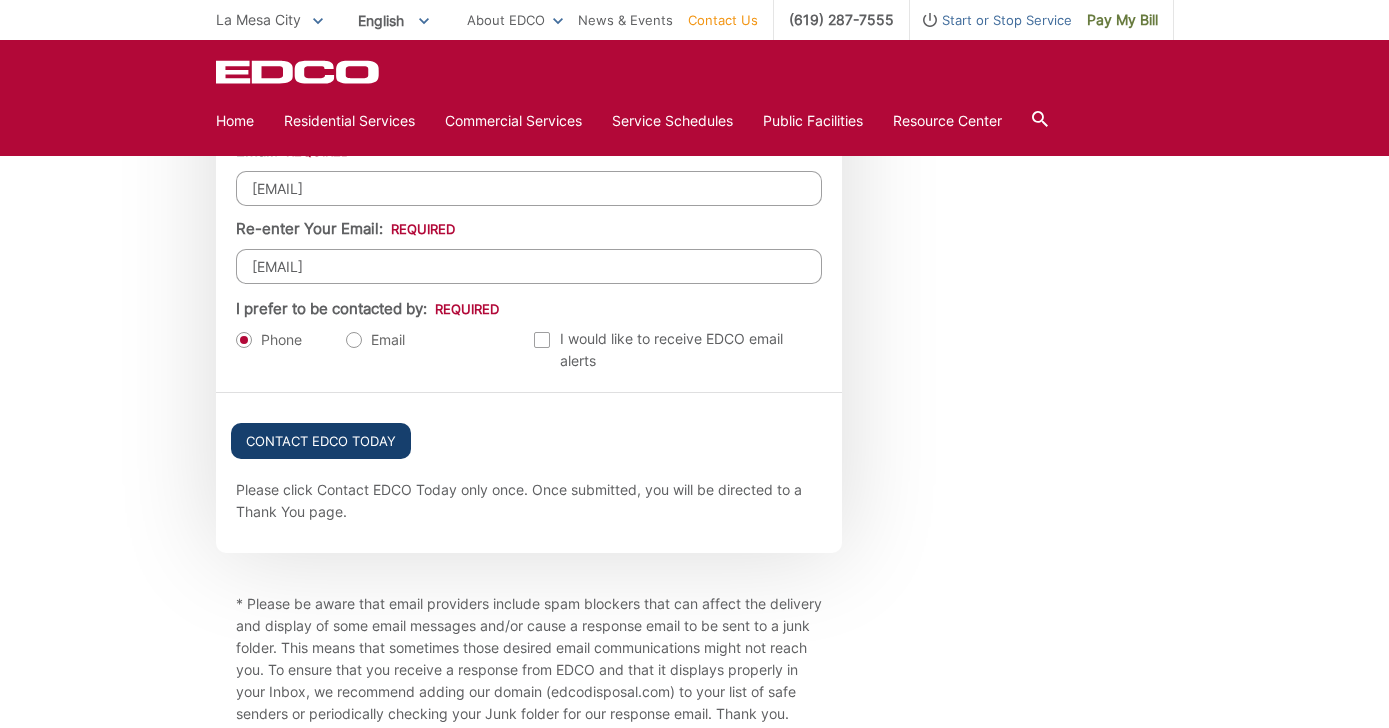 click on "Contact EDCO Today" at bounding box center (321, 441) 